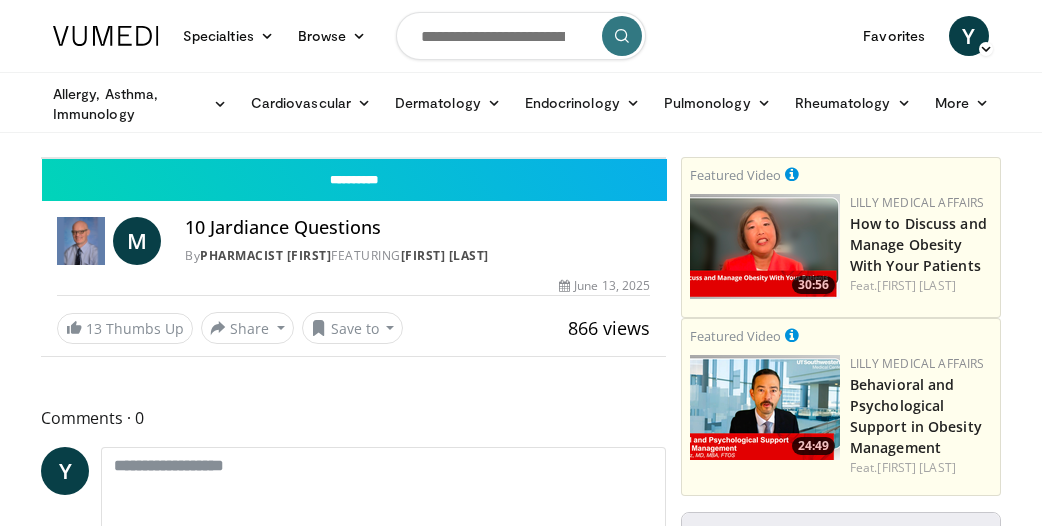 scroll, scrollTop: 0, scrollLeft: 0, axis: both 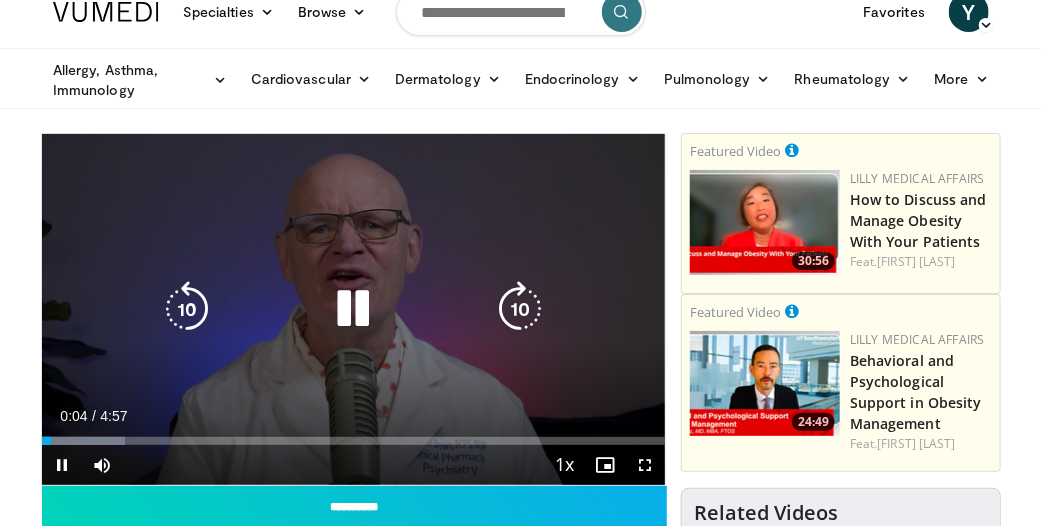 click at bounding box center [353, 309] 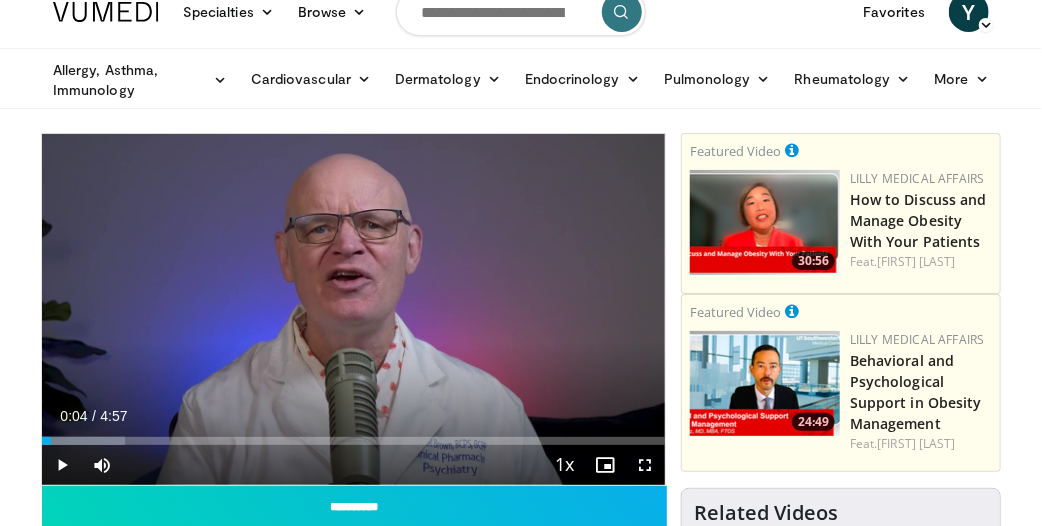 click at bounding box center (354, 309) 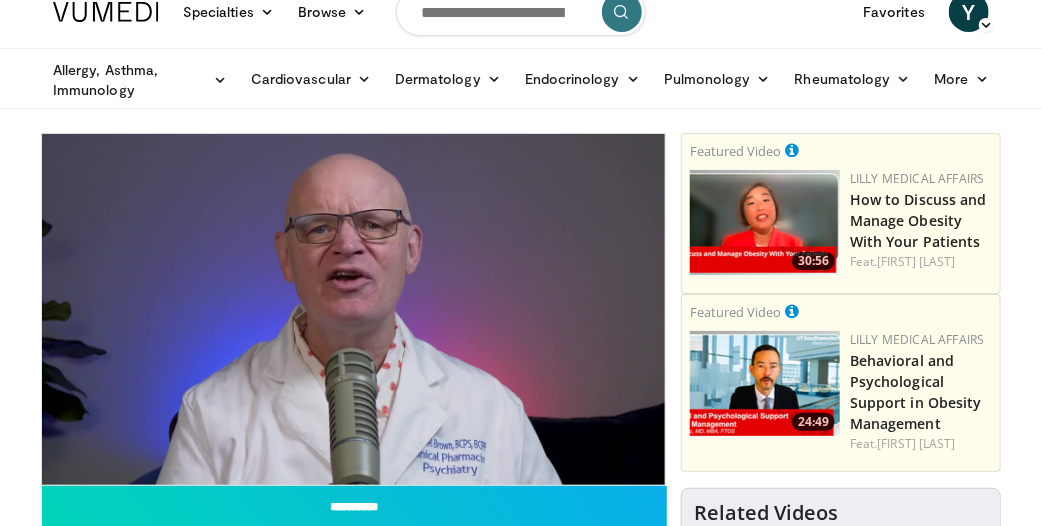 click at bounding box center [353, 309] 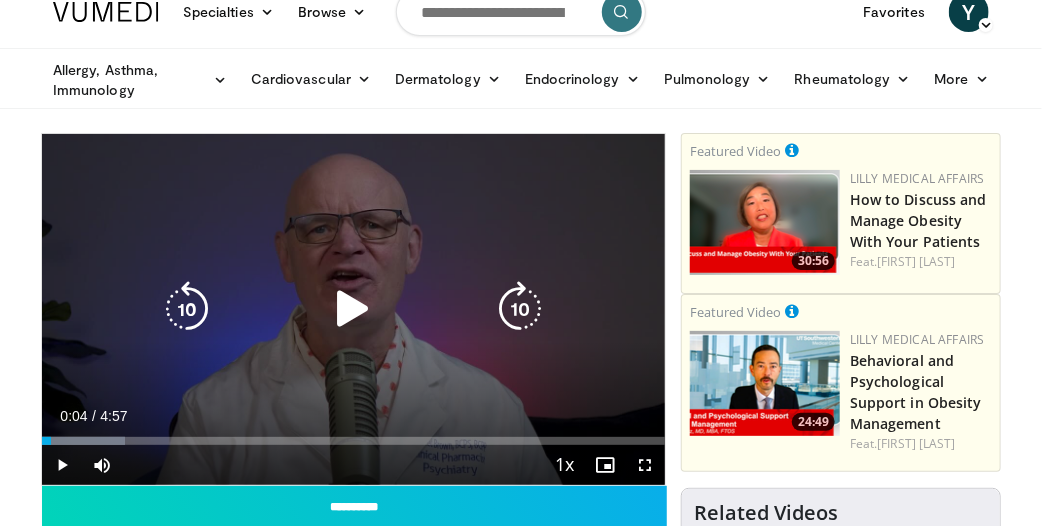 click at bounding box center [353, 309] 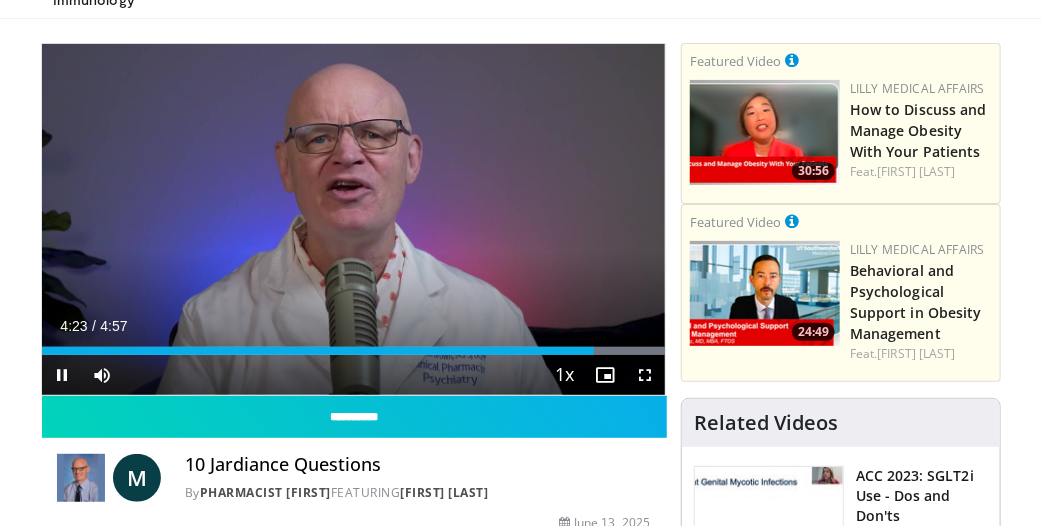 scroll, scrollTop: 117, scrollLeft: 0, axis: vertical 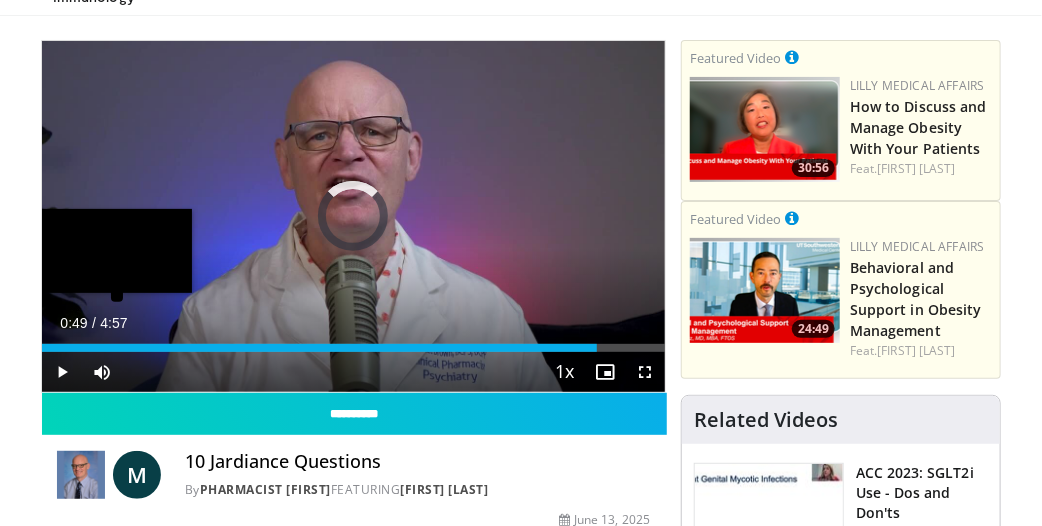 click on "4:25" at bounding box center (319, 348) 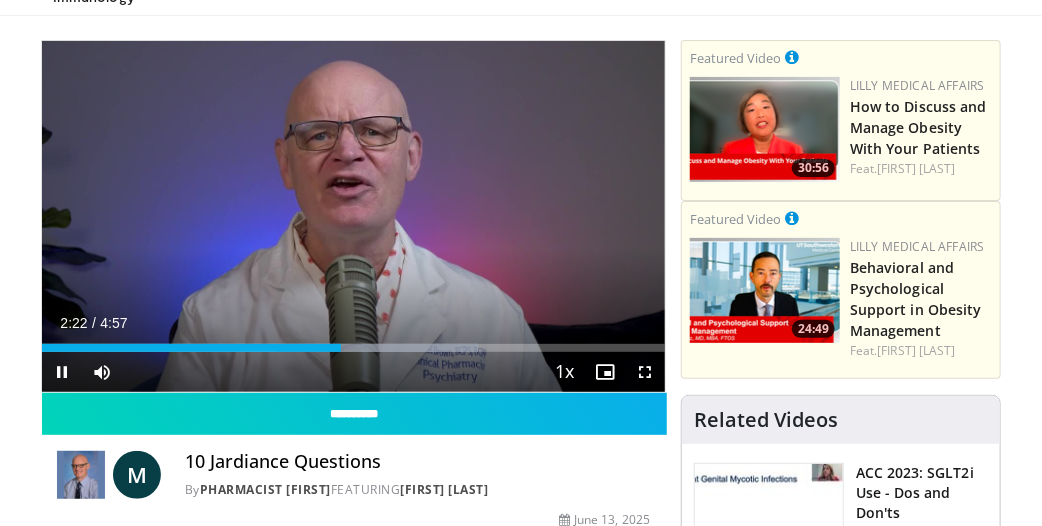 click on "10 seconds
Tap to unmute" at bounding box center [353, 216] 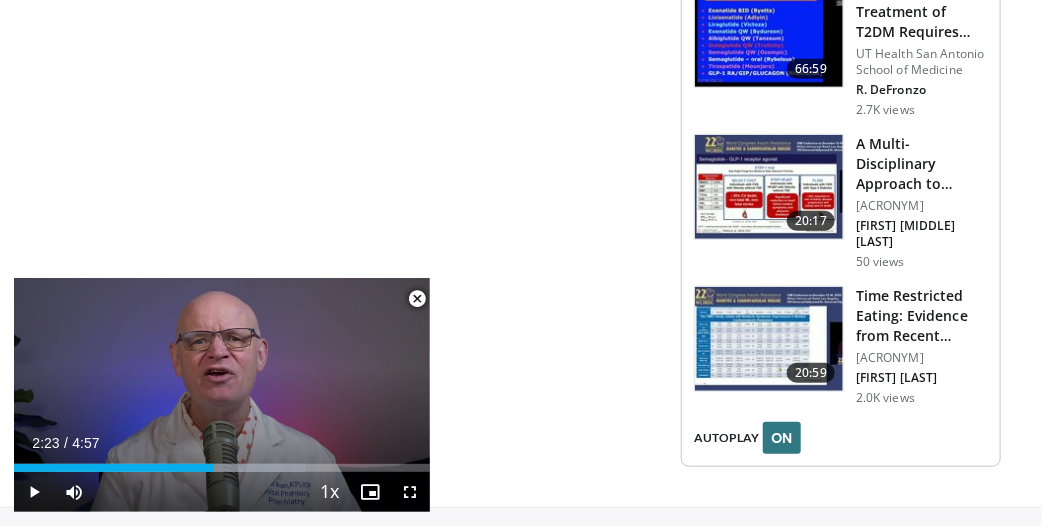scroll, scrollTop: 2932, scrollLeft: 0, axis: vertical 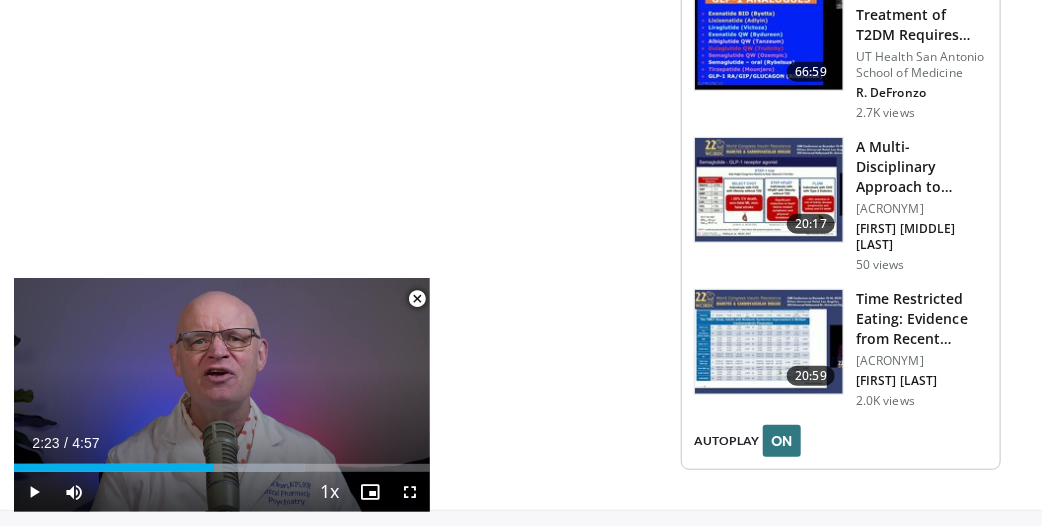 click at bounding box center [769, 214] 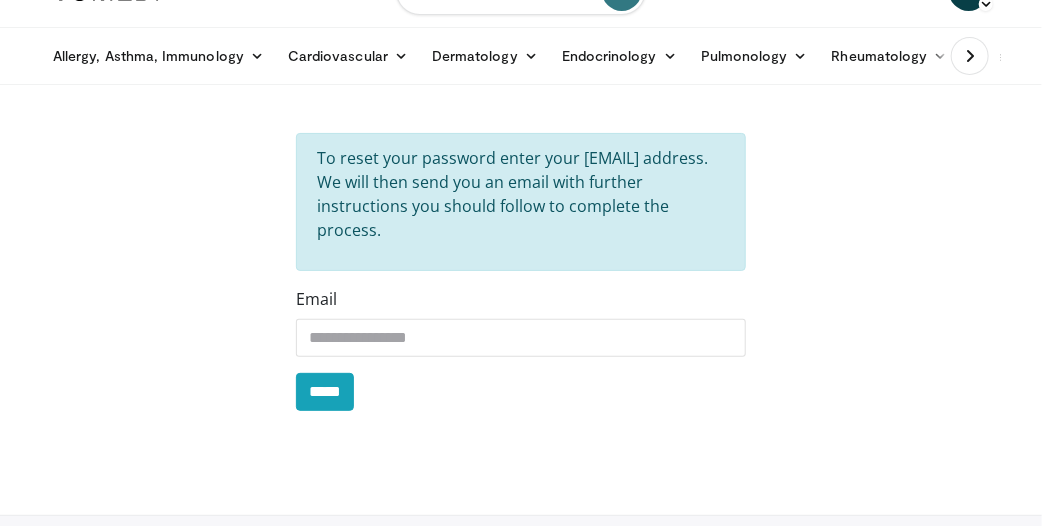 scroll, scrollTop: 46, scrollLeft: 0, axis: vertical 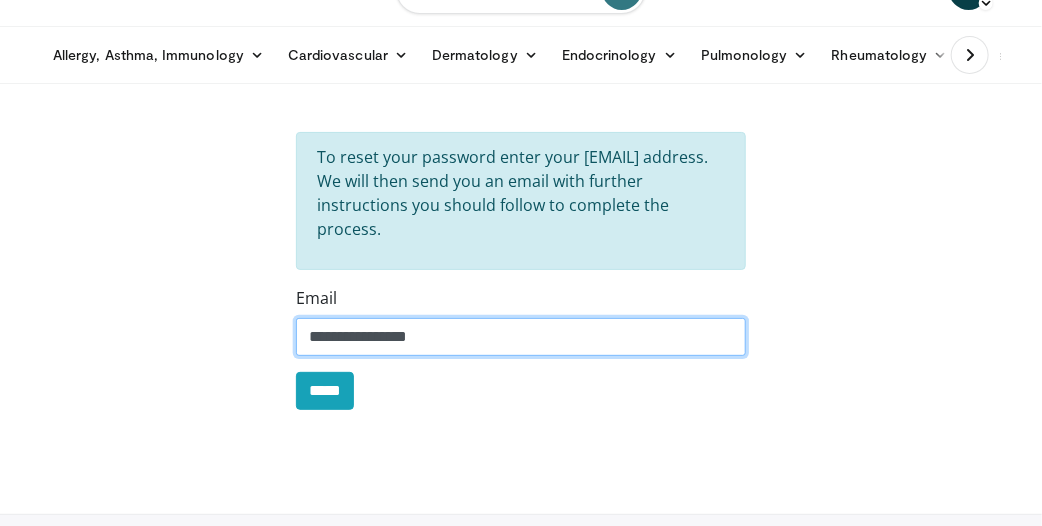 click on "**********" at bounding box center (521, 313) 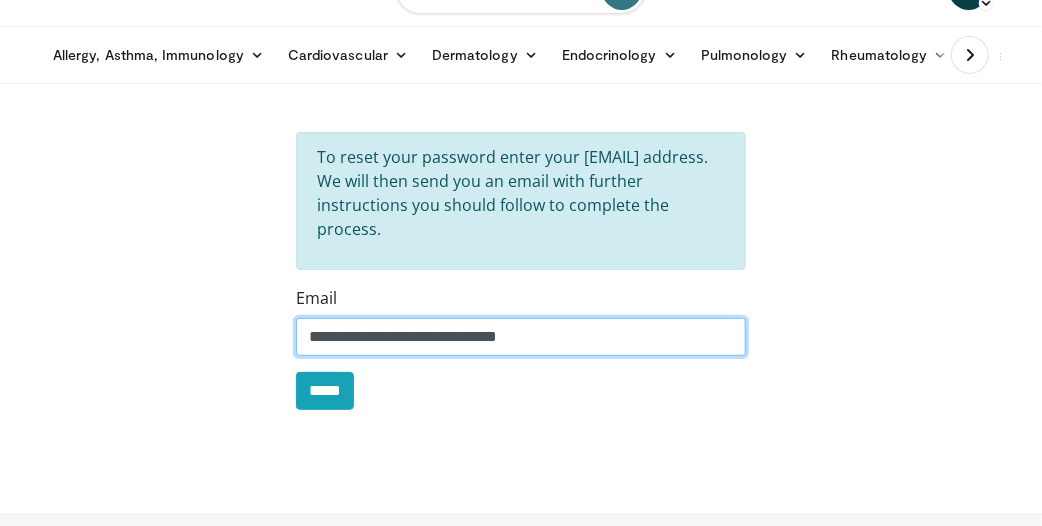 click on "**********" at bounding box center [521, 313] 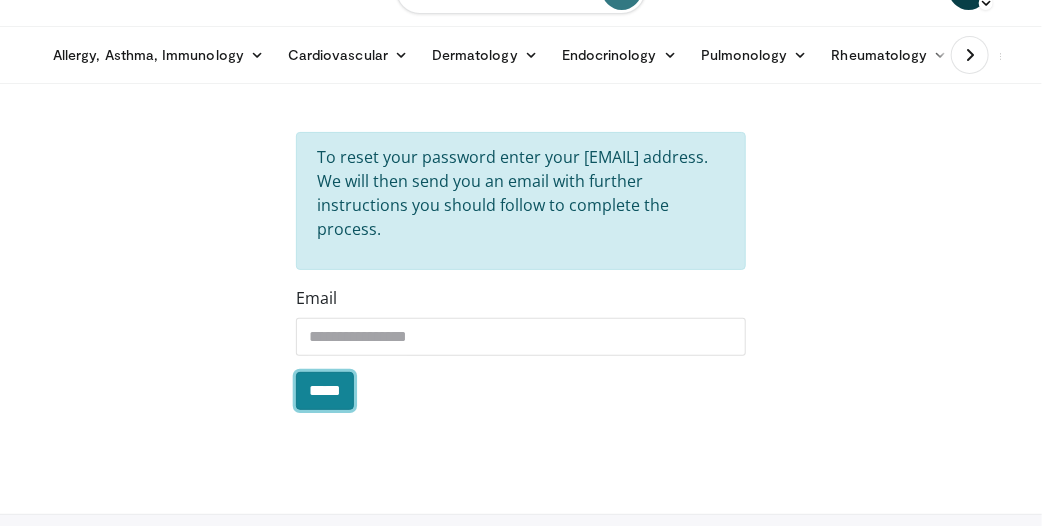 click on "*****" at bounding box center [325, 367] 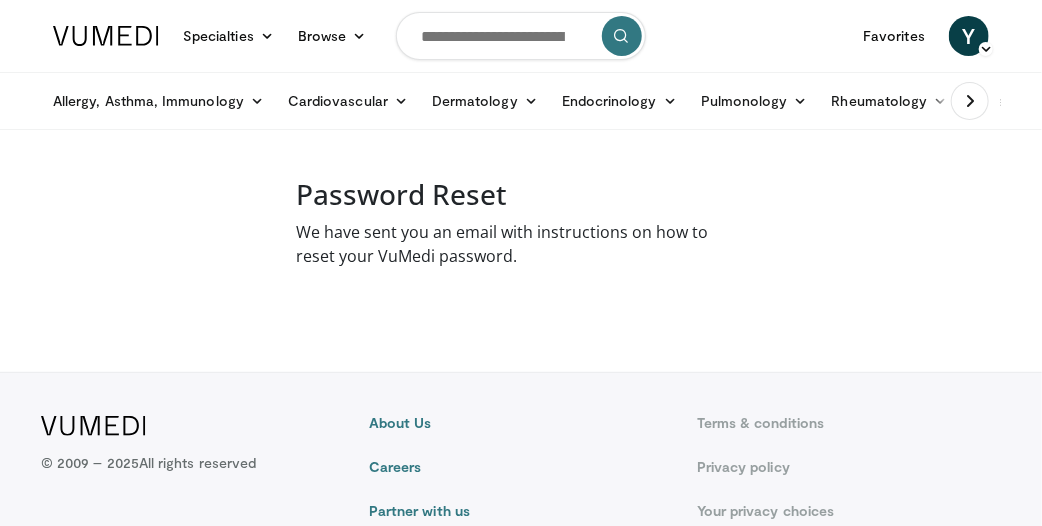 scroll, scrollTop: 1, scrollLeft: 0, axis: vertical 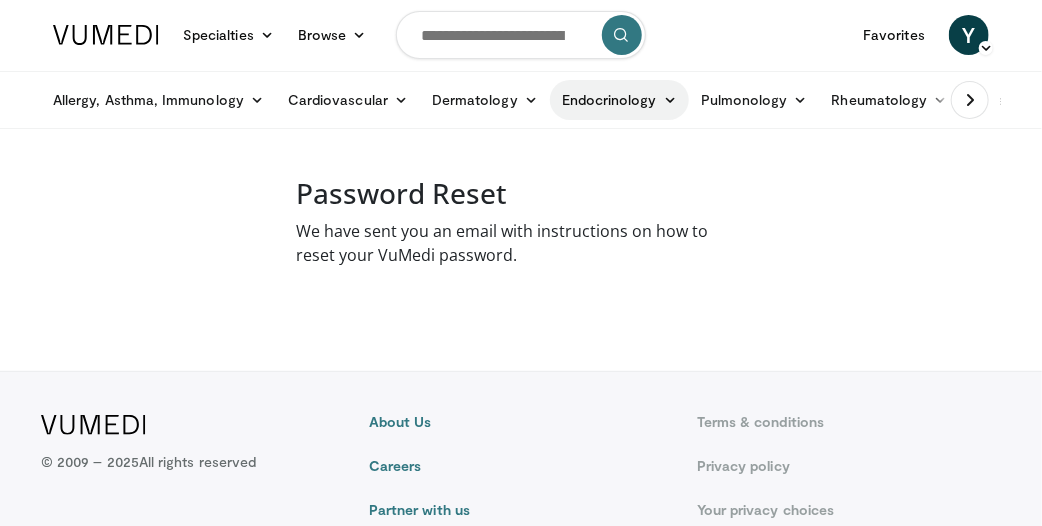 click on "Endocrinology" at bounding box center (619, 100) 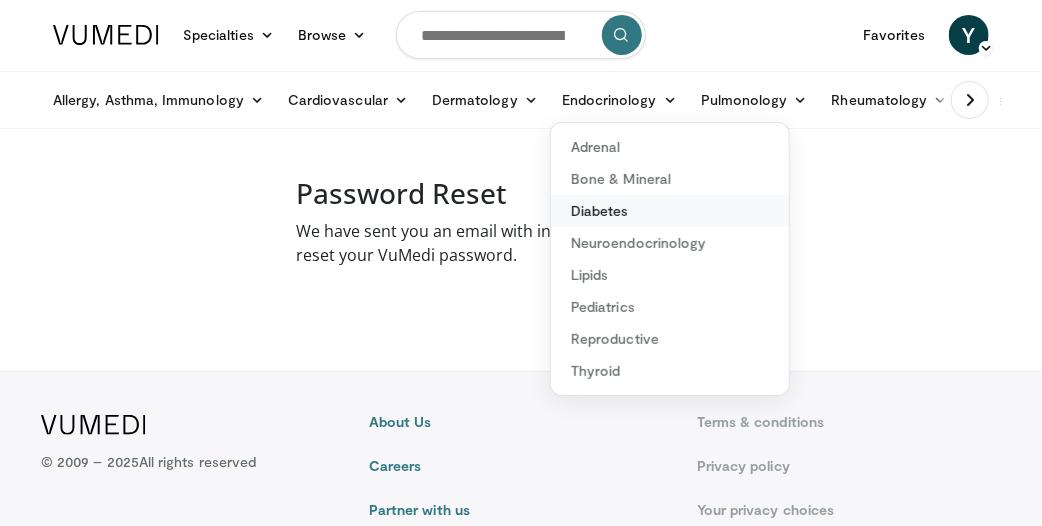 click on "Diabetes" at bounding box center [670, 211] 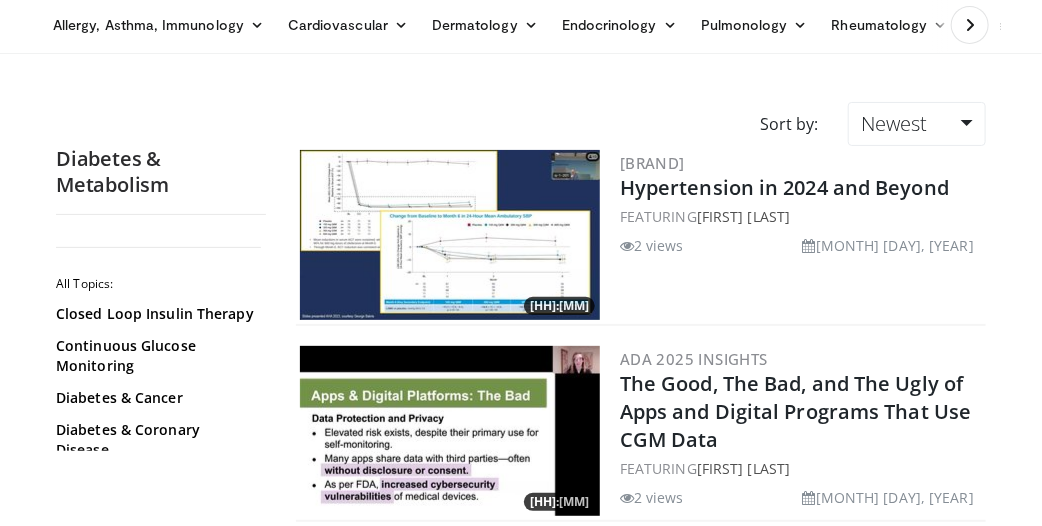 scroll, scrollTop: 0, scrollLeft: 0, axis: both 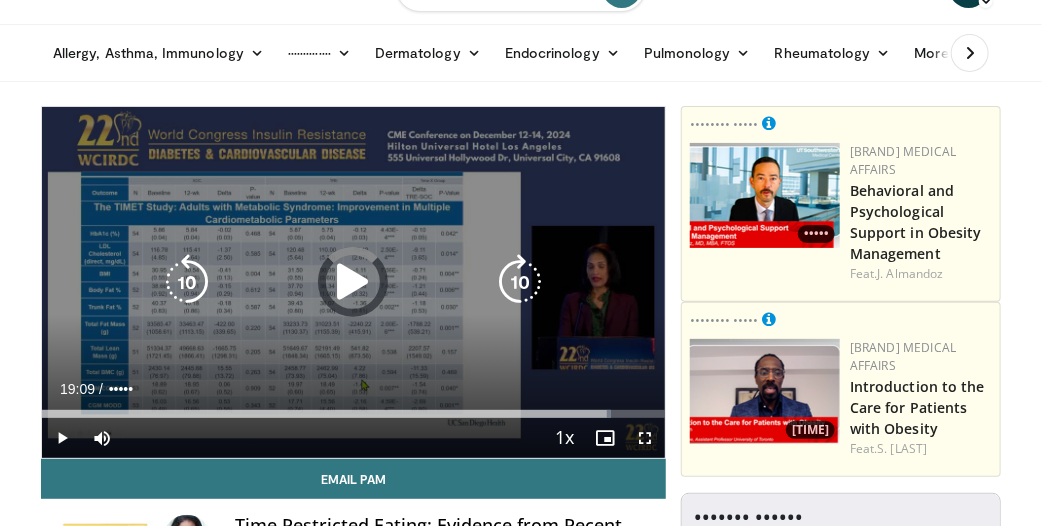 click at bounding box center (353, 282) 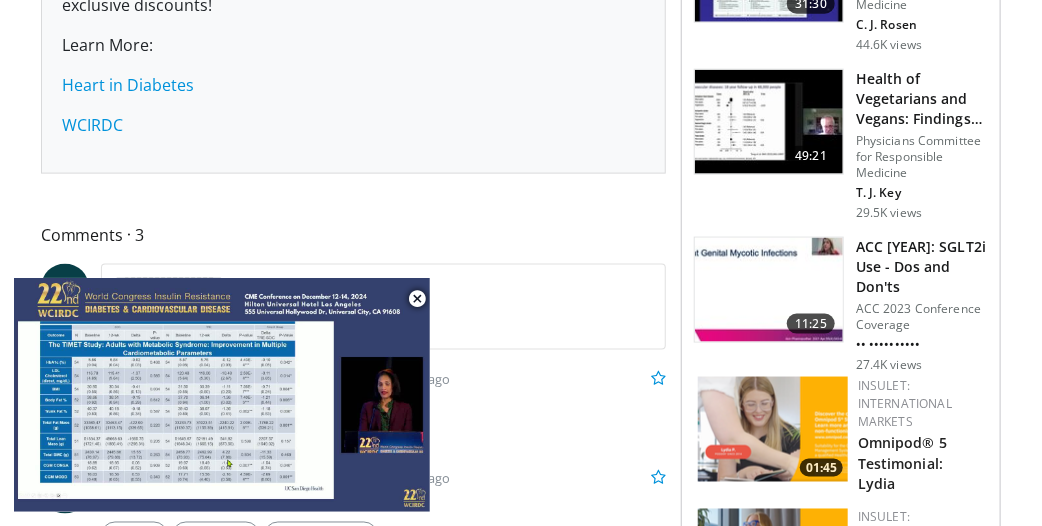scroll, scrollTop: 827, scrollLeft: 0, axis: vertical 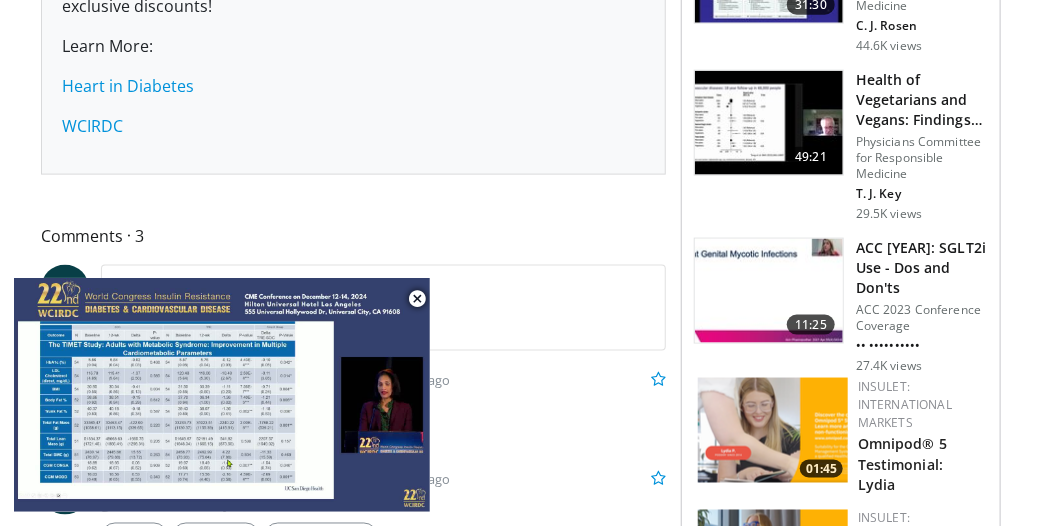click on "10 seconds
Tap to unmute" at bounding box center [222, 395] 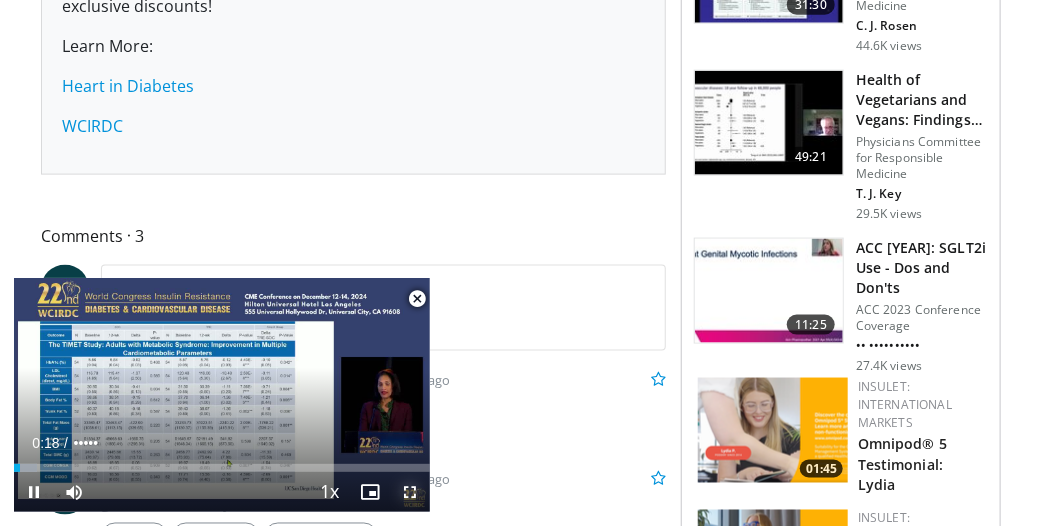 click at bounding box center (410, 492) 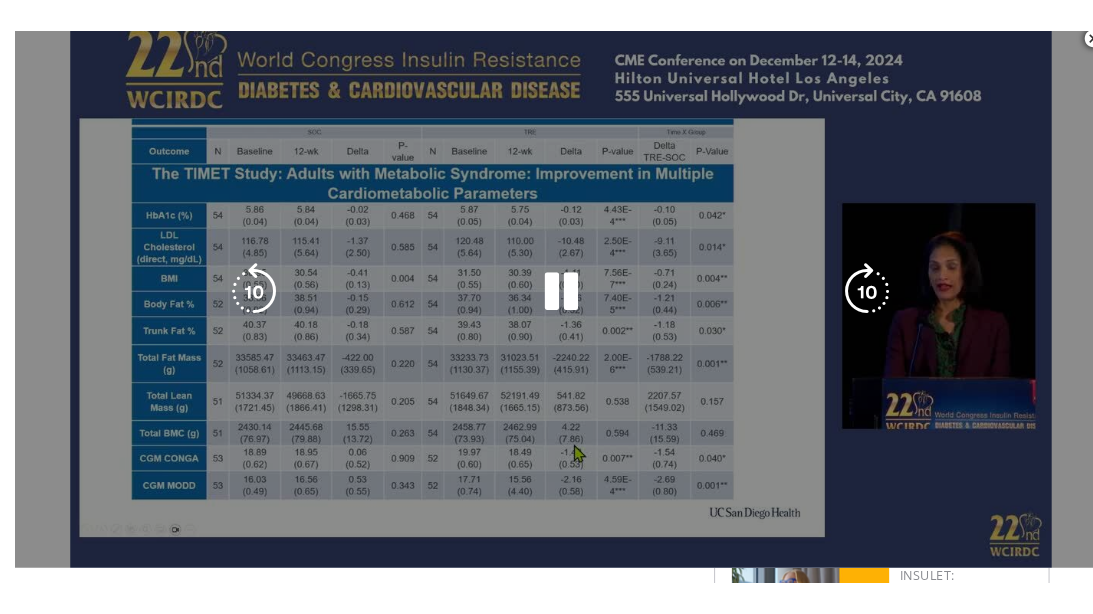 scroll, scrollTop: 476, scrollLeft: 0, axis: vertical 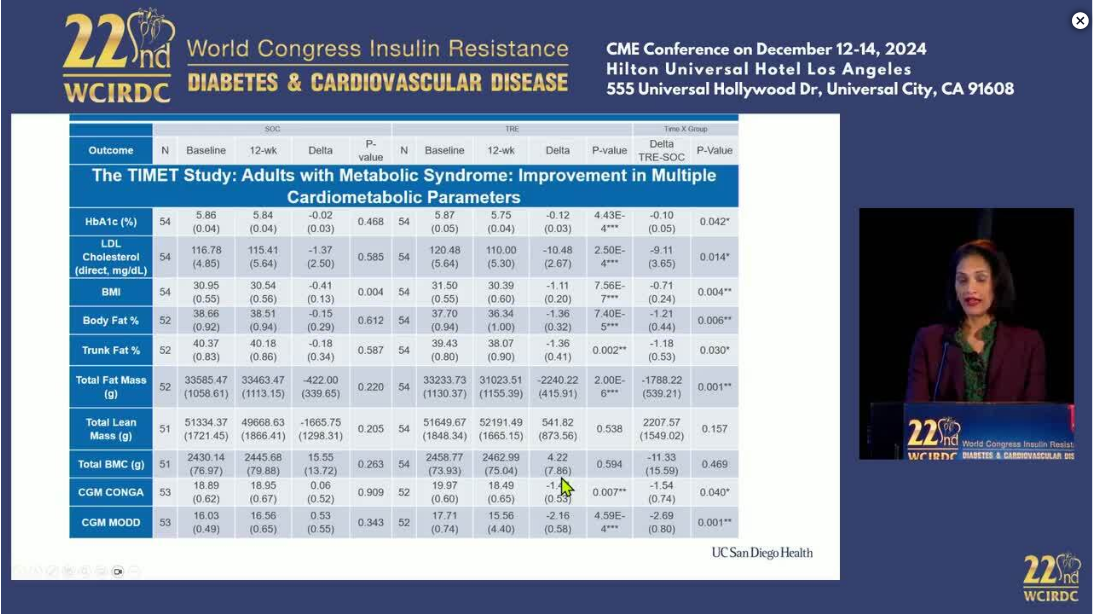click on "10 seconds
Tap to unmute" at bounding box center (546, 307) 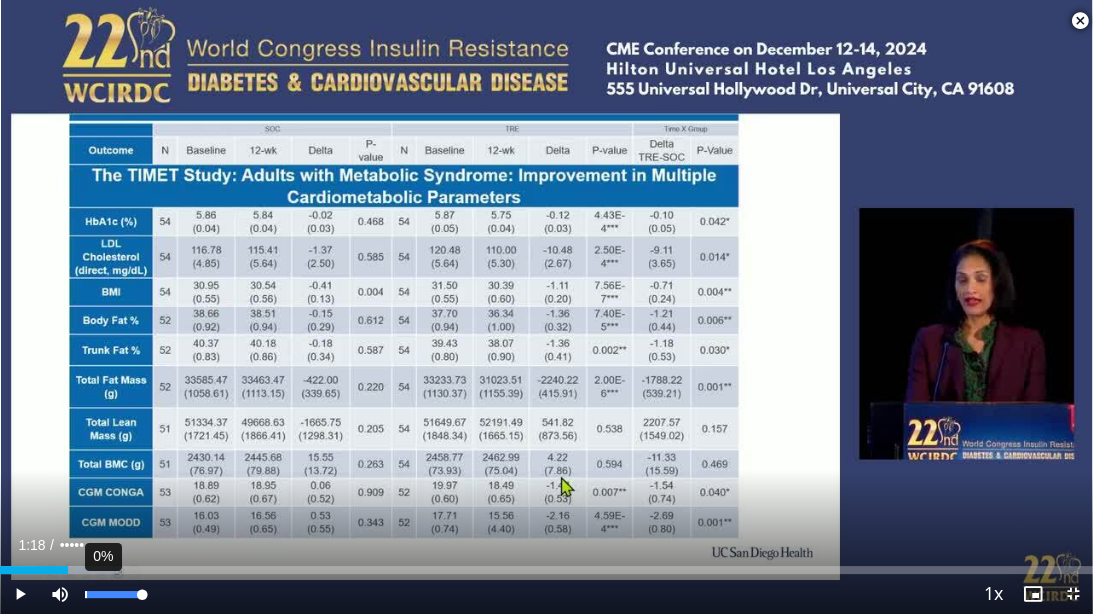 click on "0%" at bounding box center (114, 594) 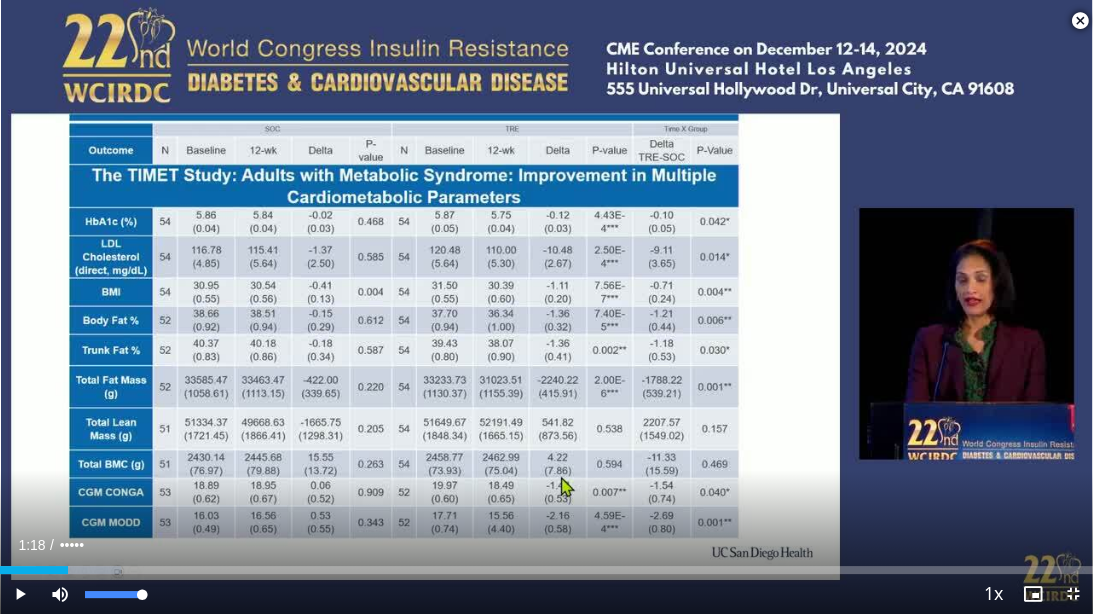 click on "10 seconds
Tap to unmute" at bounding box center (546, 307) 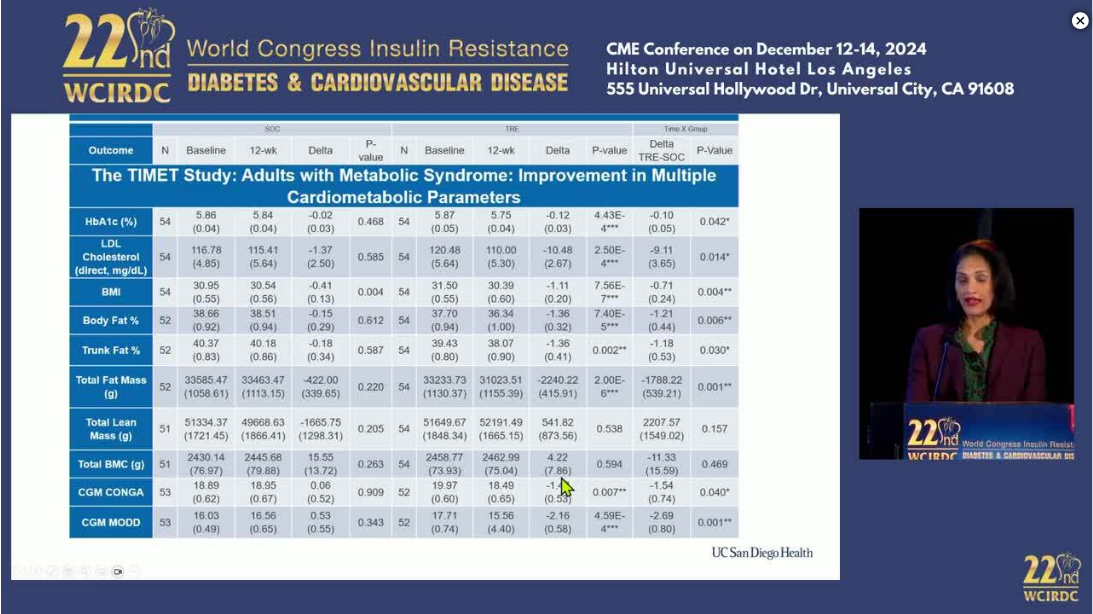 click on "10 seconds
Tap to unmute" at bounding box center (546, 307) 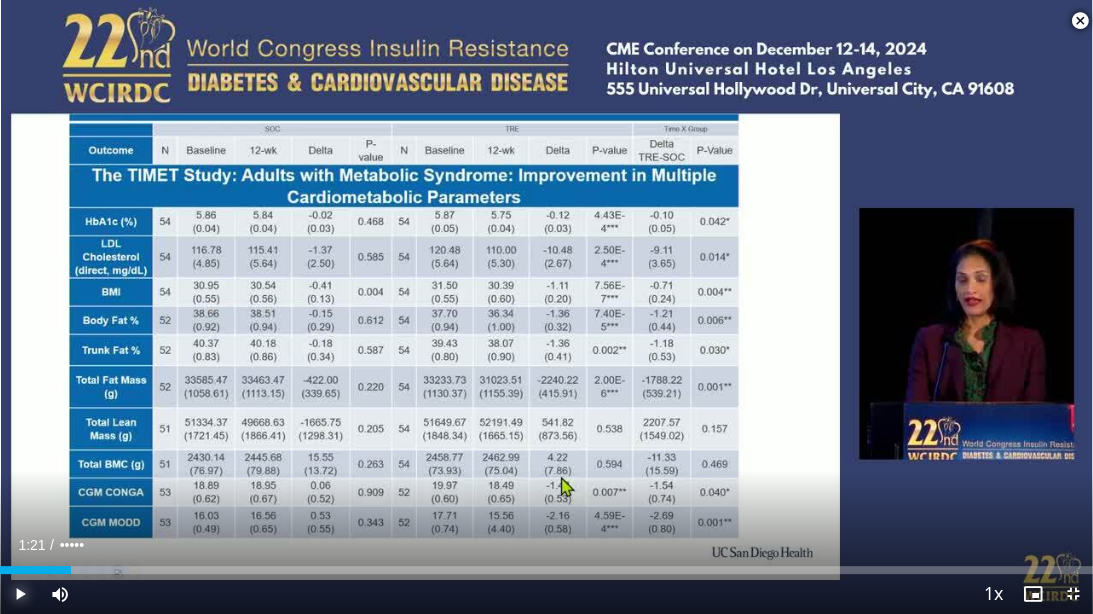 click at bounding box center (20, 594) 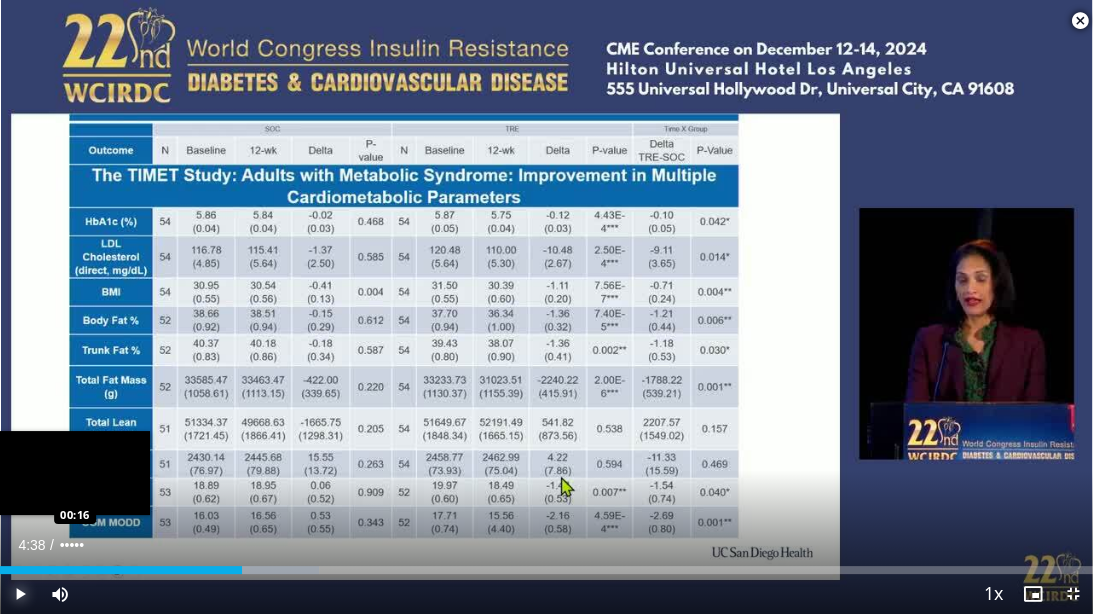 click at bounding box center (277, 570) 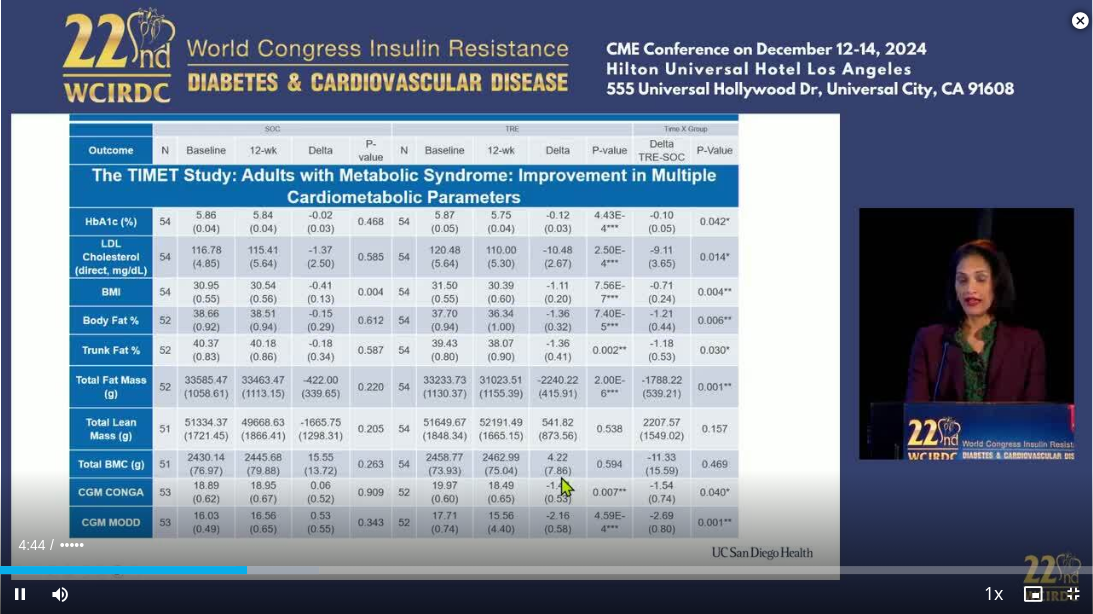 click on "10 seconds
Tap to unmute" at bounding box center (546, 307) 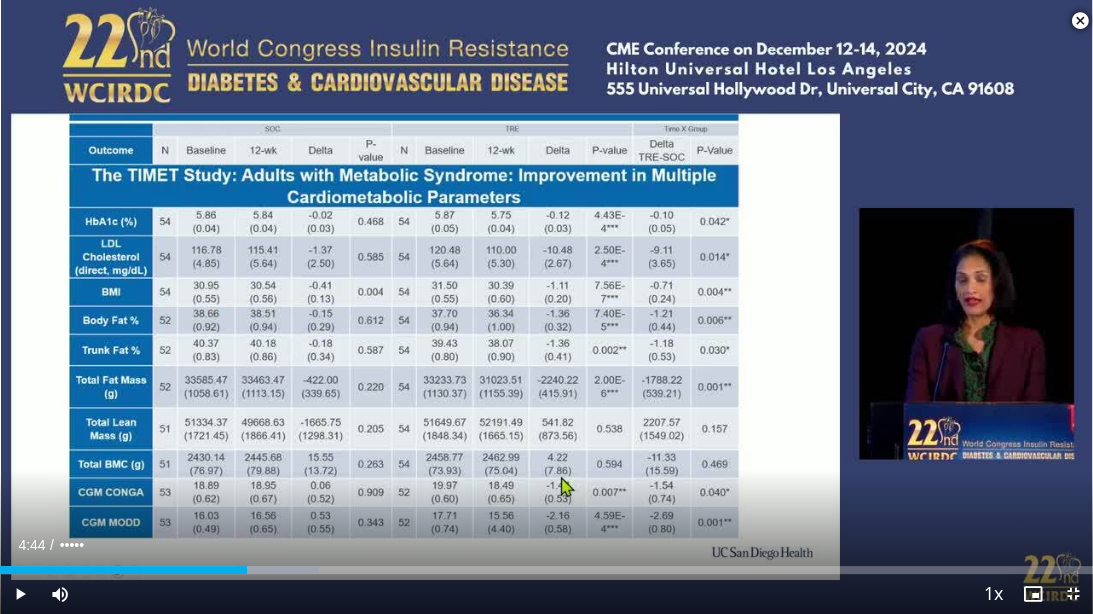 click on "10 seconds
Tap to unmute" at bounding box center (546, 307) 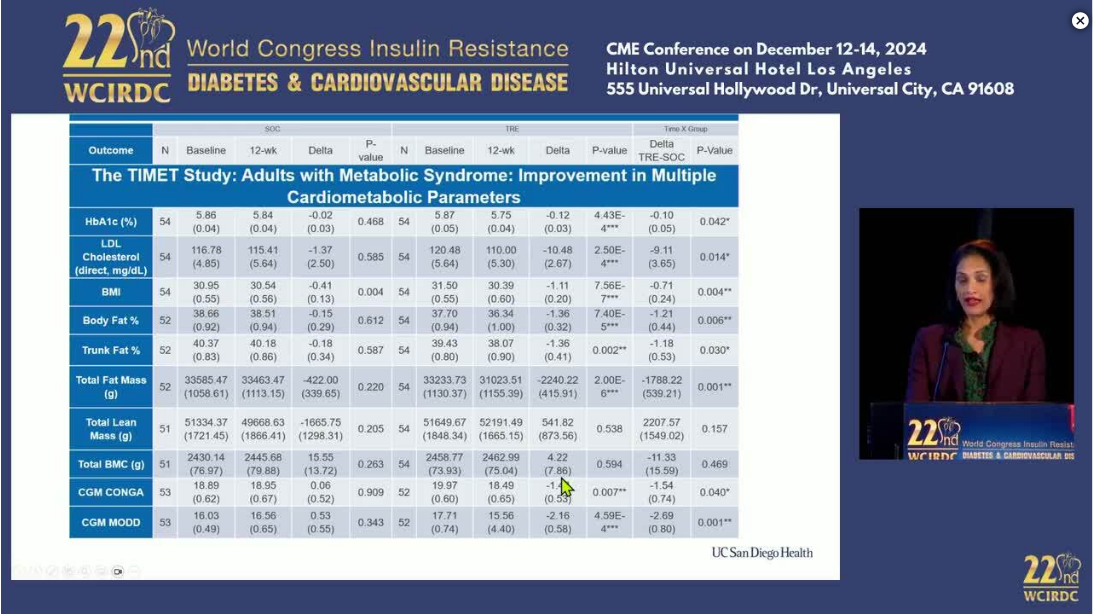 click on "10 seconds
Tap to unmute" at bounding box center [546, 307] 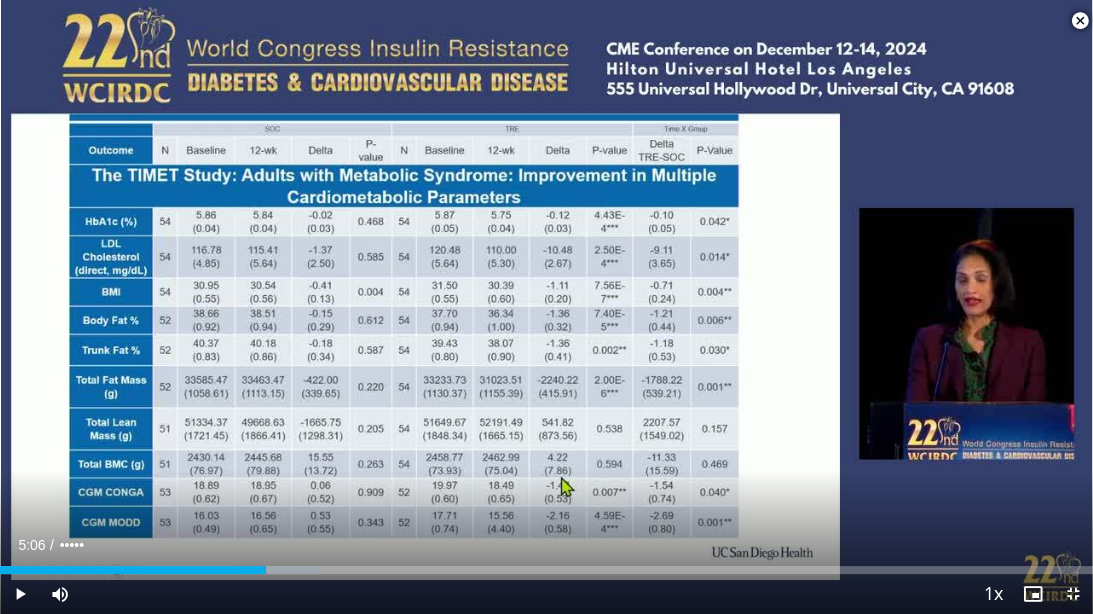 click on "10 seconds
Tap to unmute" at bounding box center (546, 307) 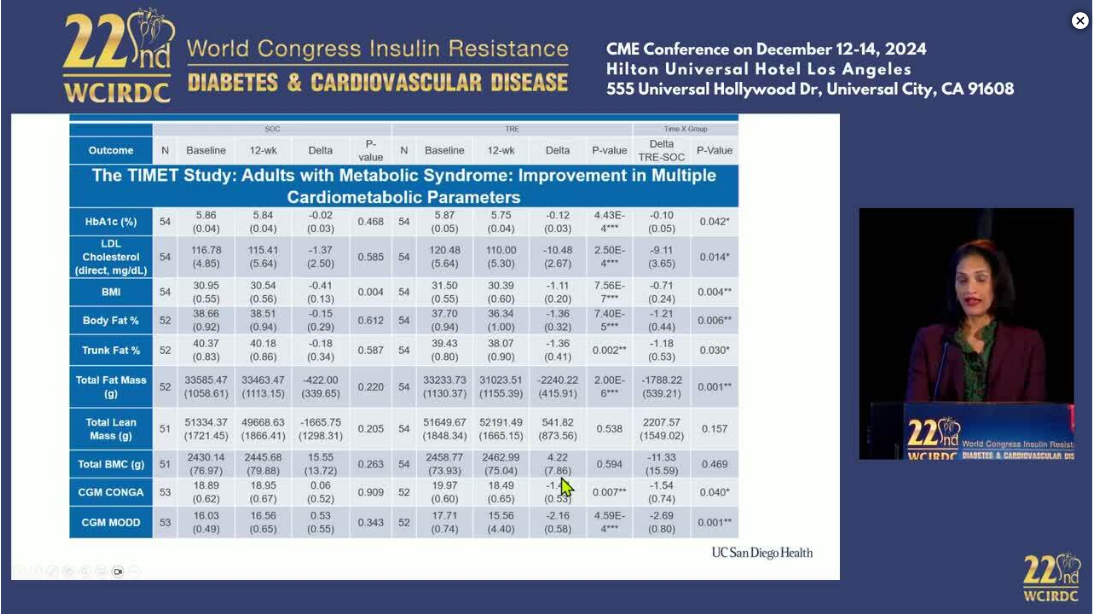 click on "10 seconds
Tap to unmute" at bounding box center (546, 307) 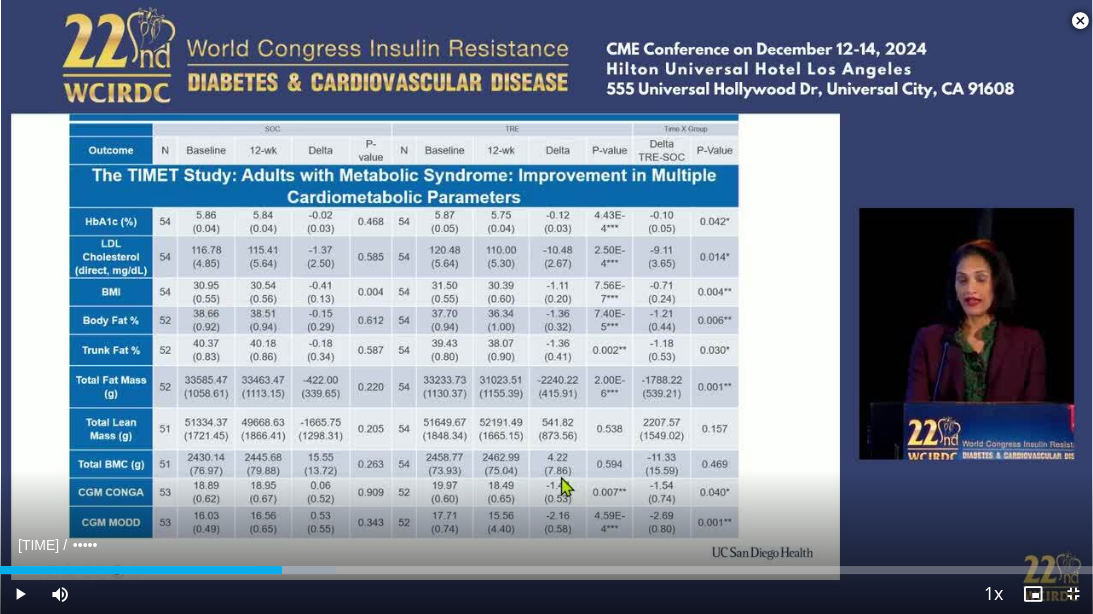 click on "10 seconds
Tap to unmute" at bounding box center (546, 307) 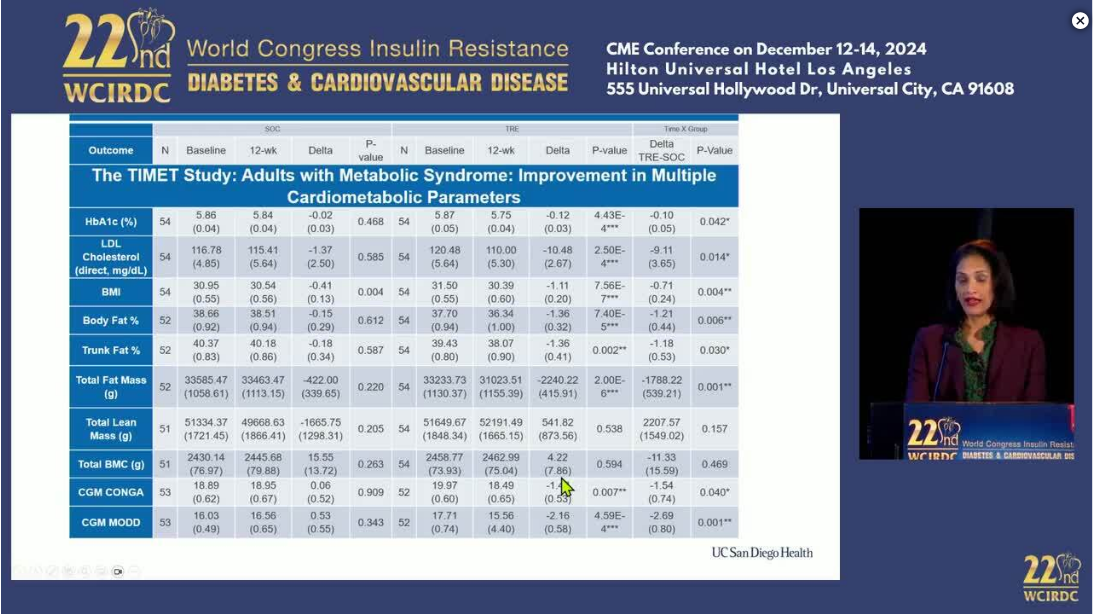 click at bounding box center [547, 307] 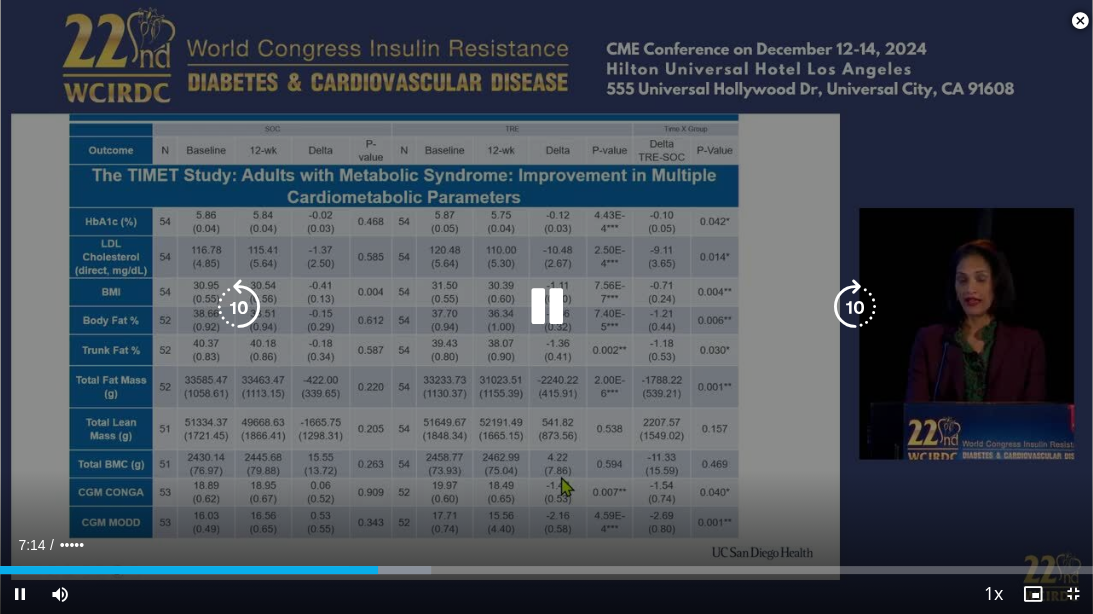 click at bounding box center [547, 307] 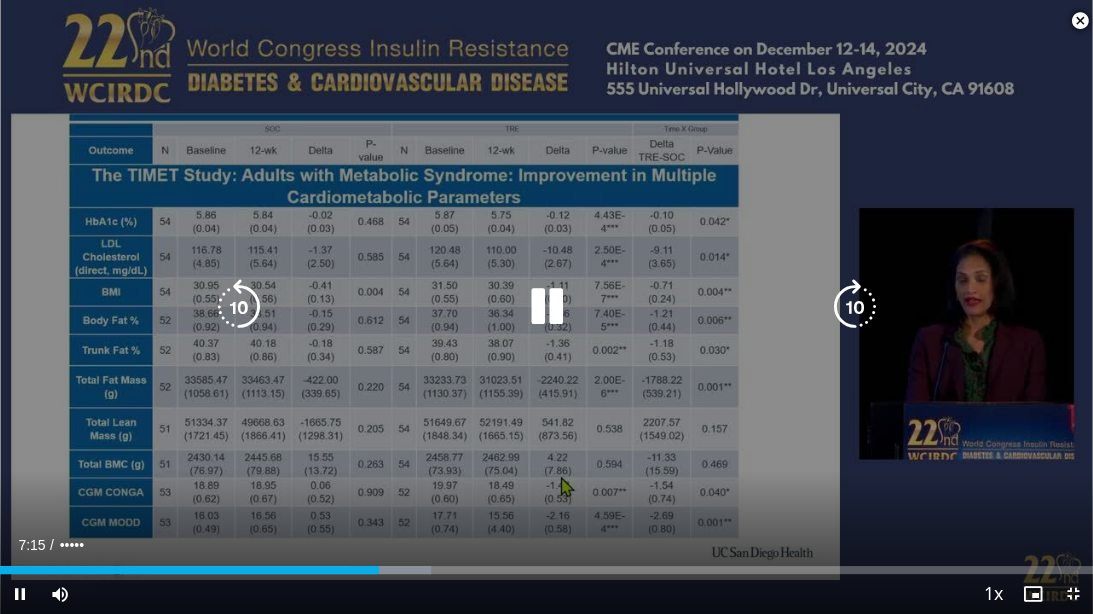 click at bounding box center [546, 307] 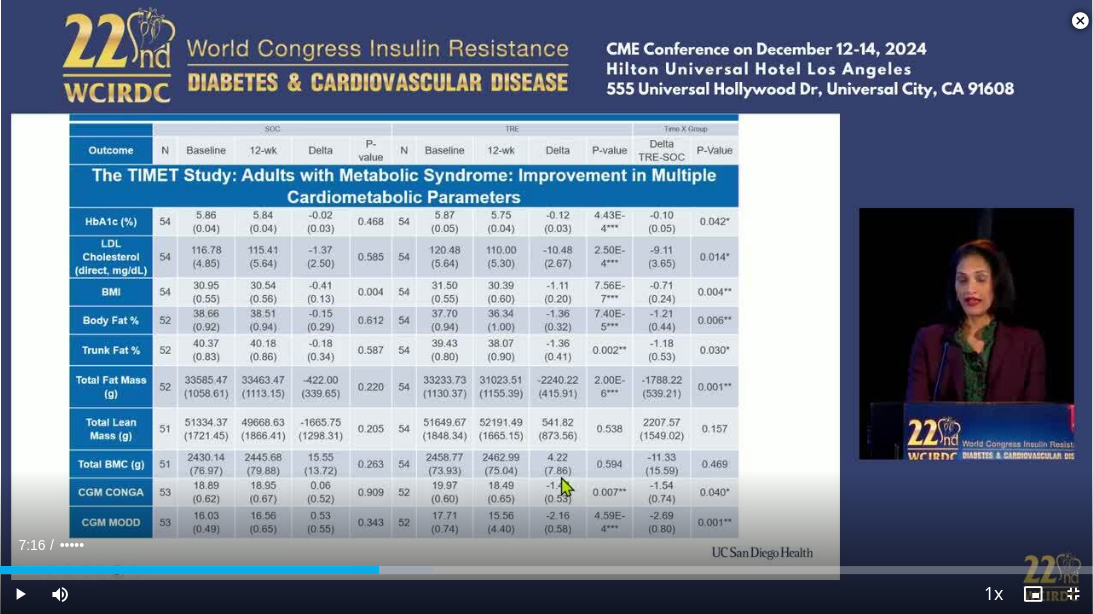click at bounding box center [546, 307] 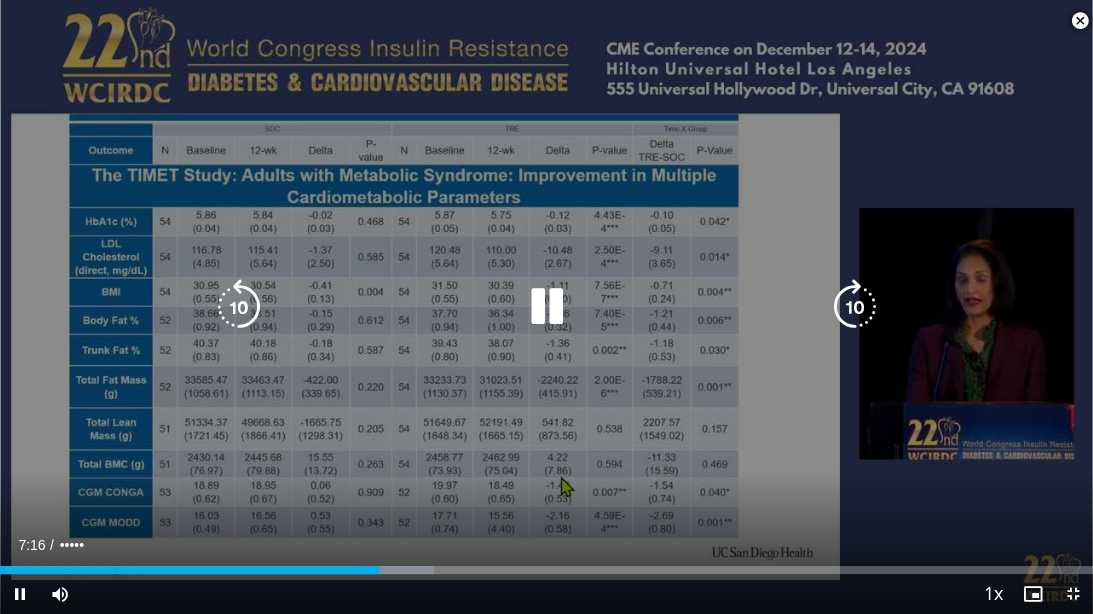 click at bounding box center (546, 307) 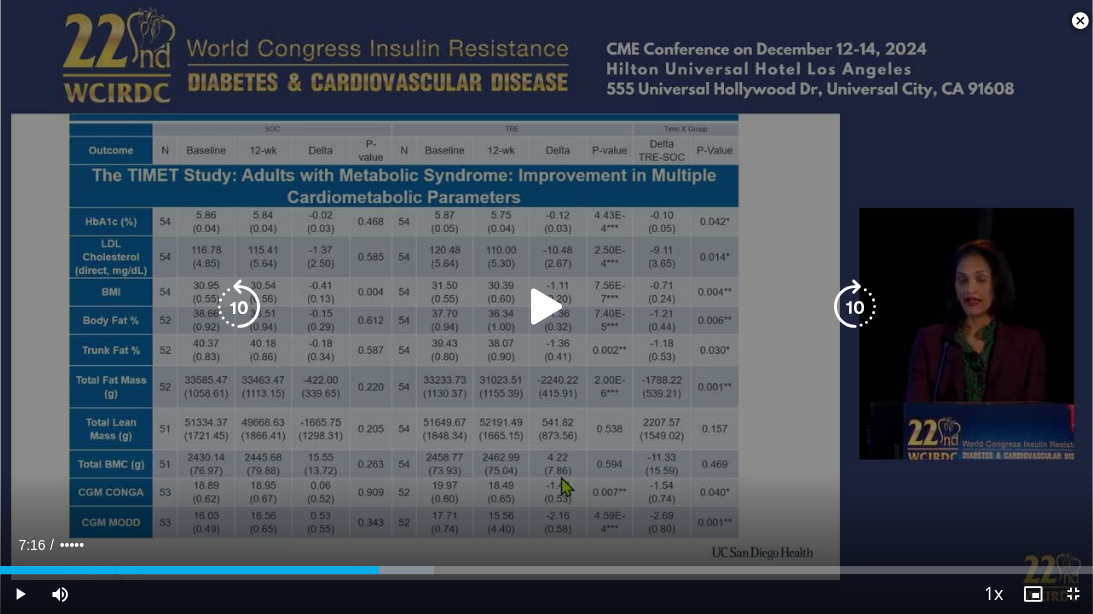 click at bounding box center (546, 307) 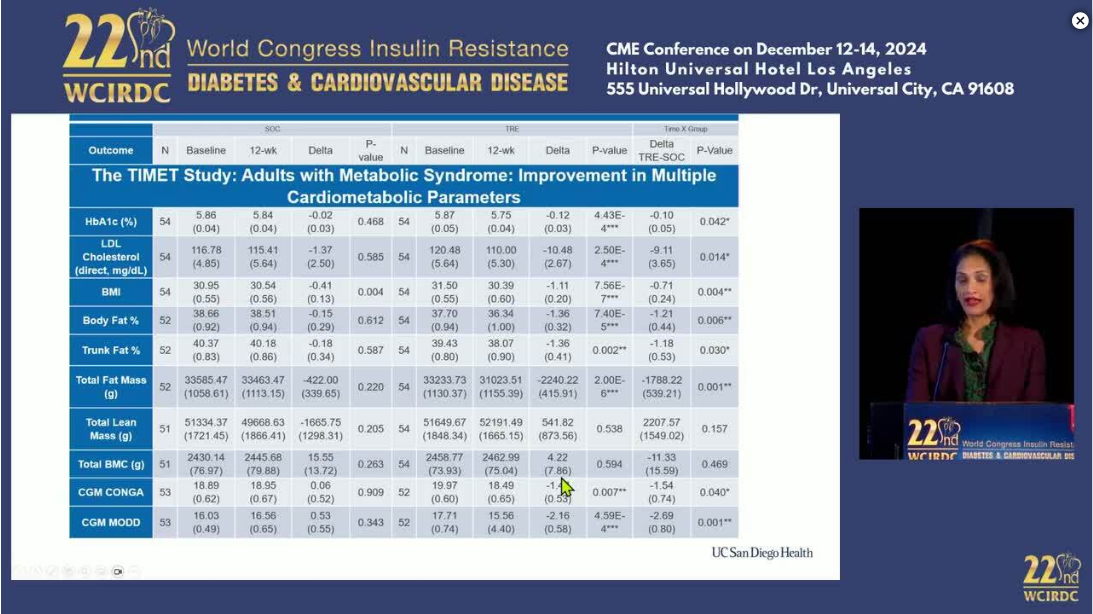 click at bounding box center (547, 307) 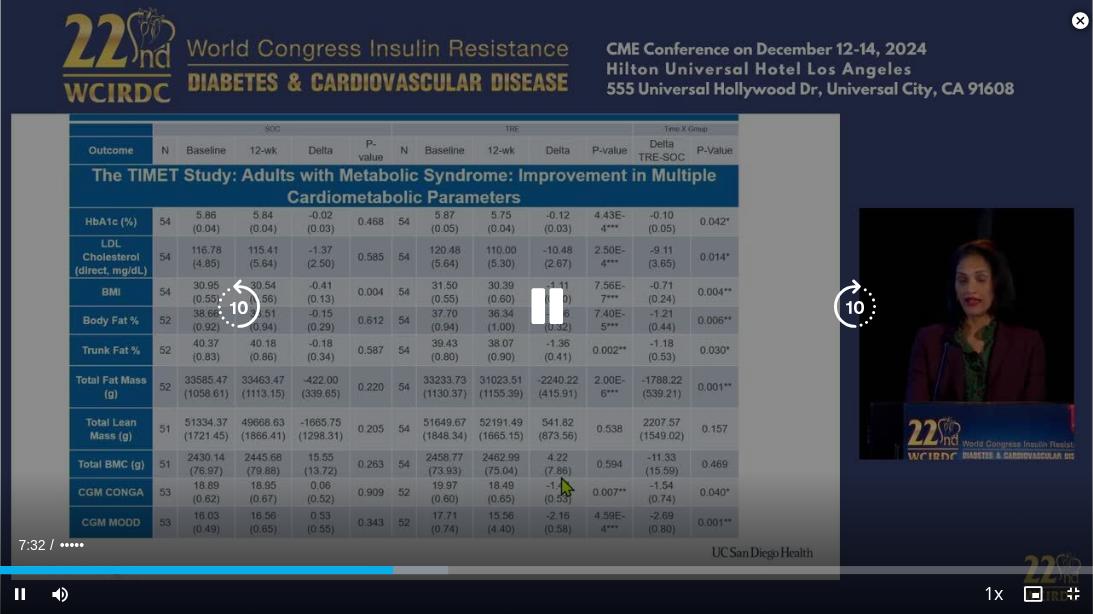 click at bounding box center (546, 307) 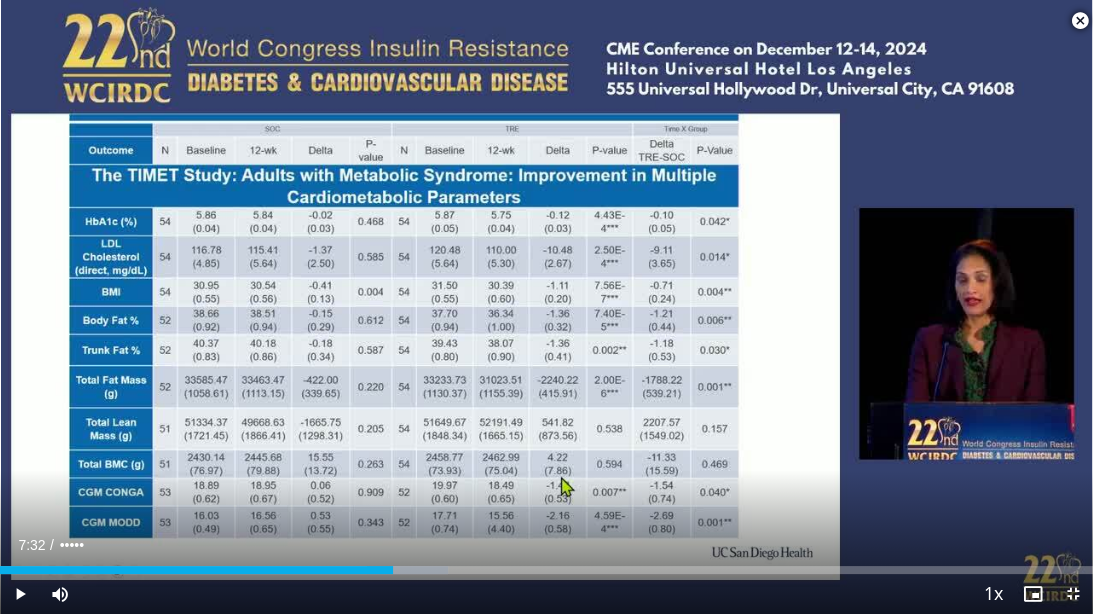 click on "10 seconds
Tap to unmute" at bounding box center [546, 307] 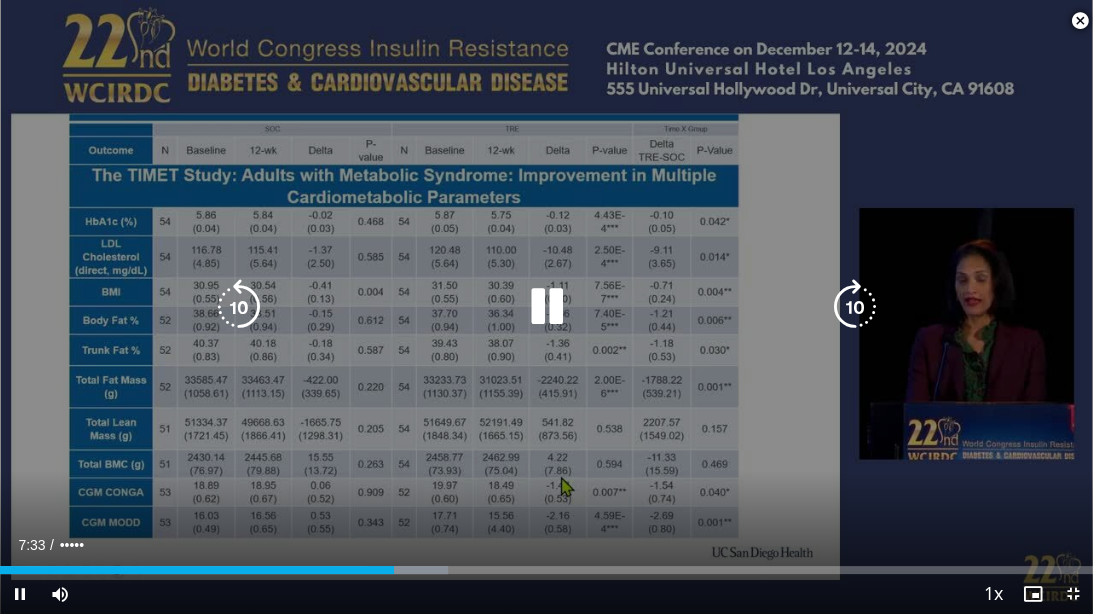 click at bounding box center (546, 307) 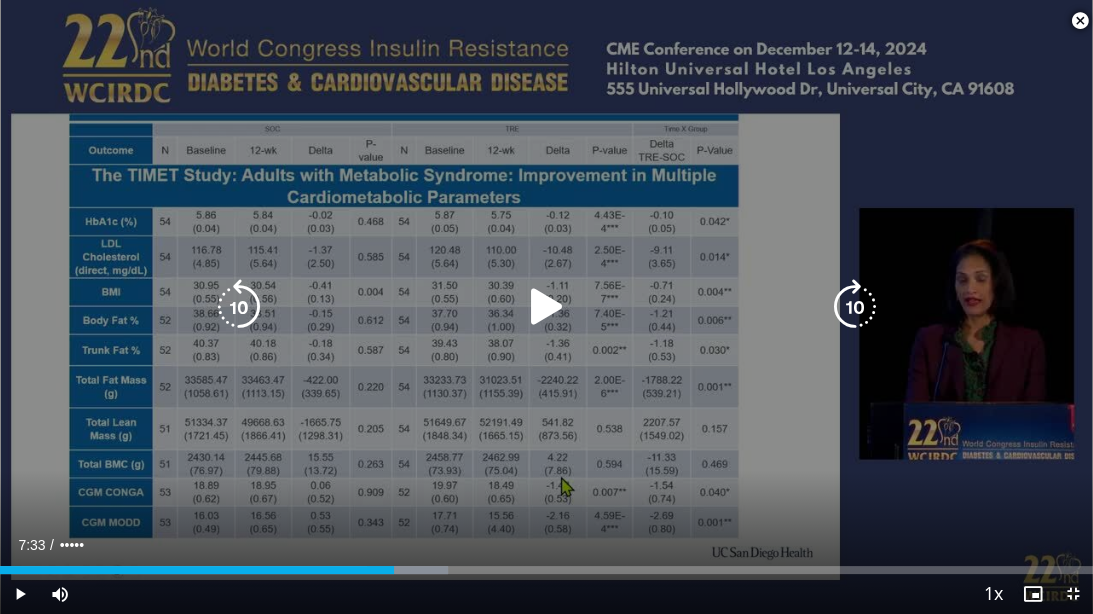 click at bounding box center [546, 307] 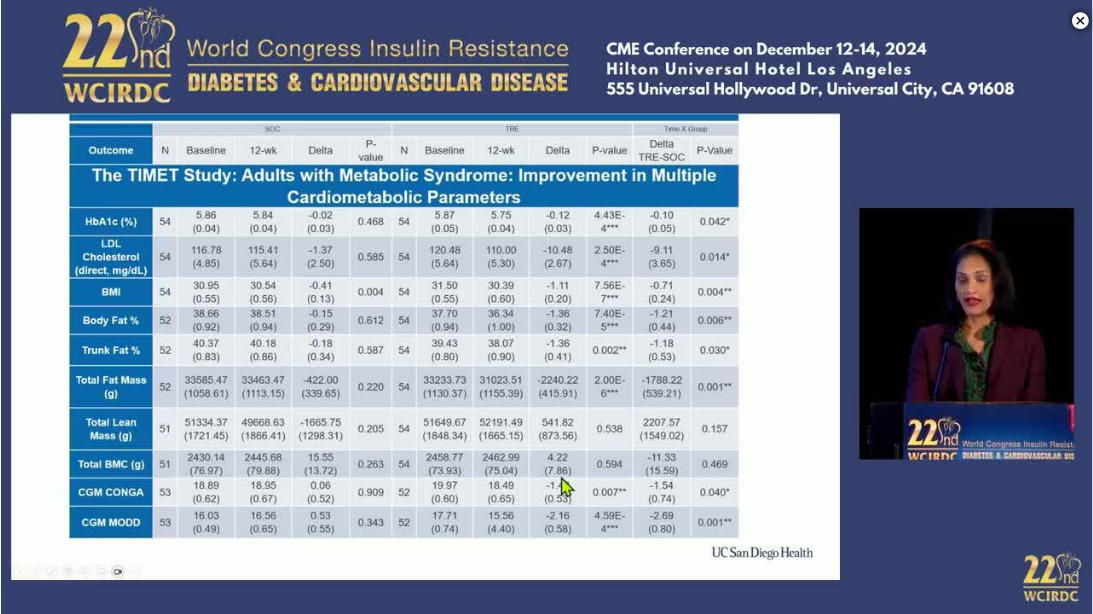 click on "10 seconds
Tap to unmute" at bounding box center [546, 307] 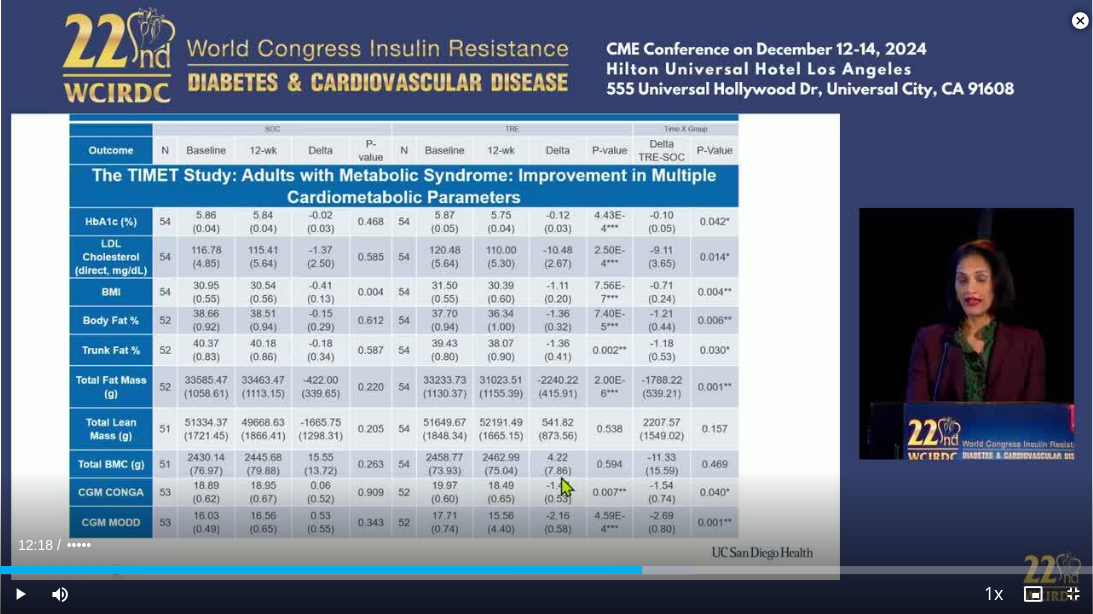 click on "10 seconds
Tap to unmute" at bounding box center (546, 307) 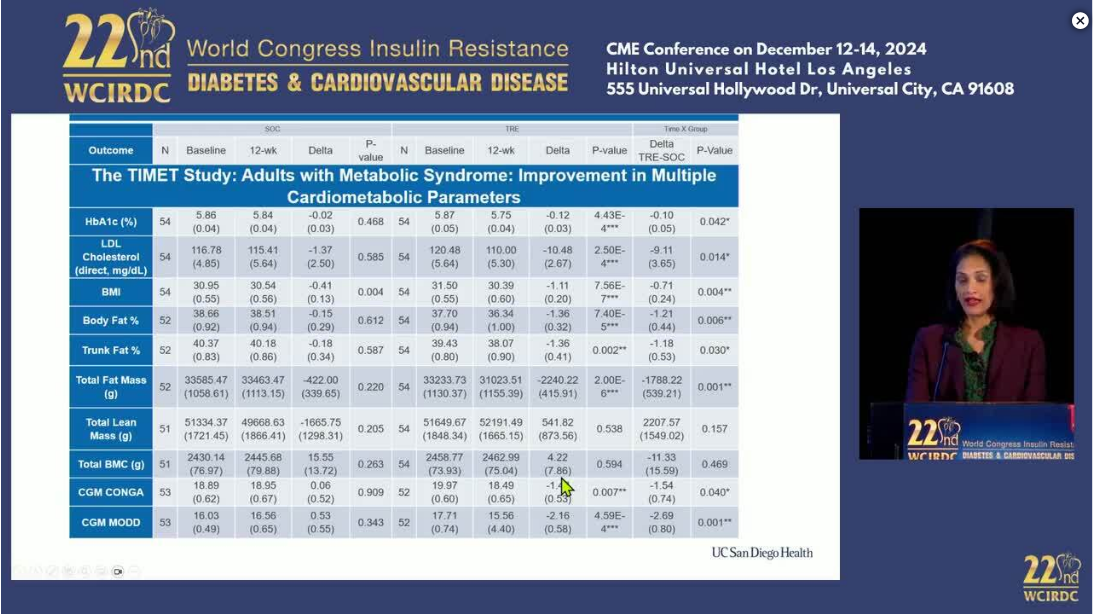 click on "10 seconds
Tap to unmute" at bounding box center [546, 307] 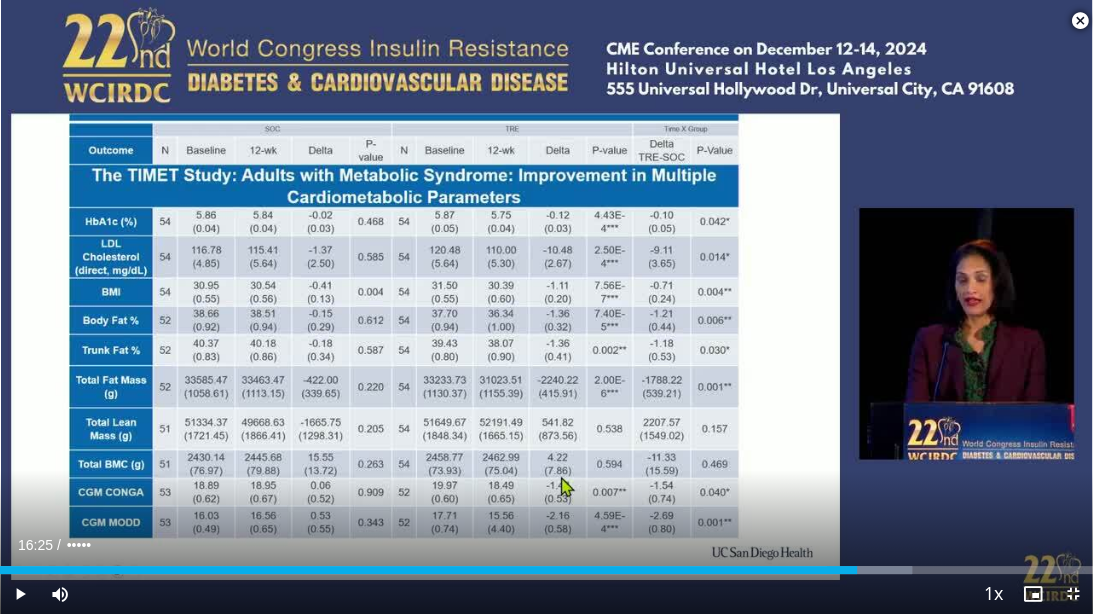 click at bounding box center (547, 307) 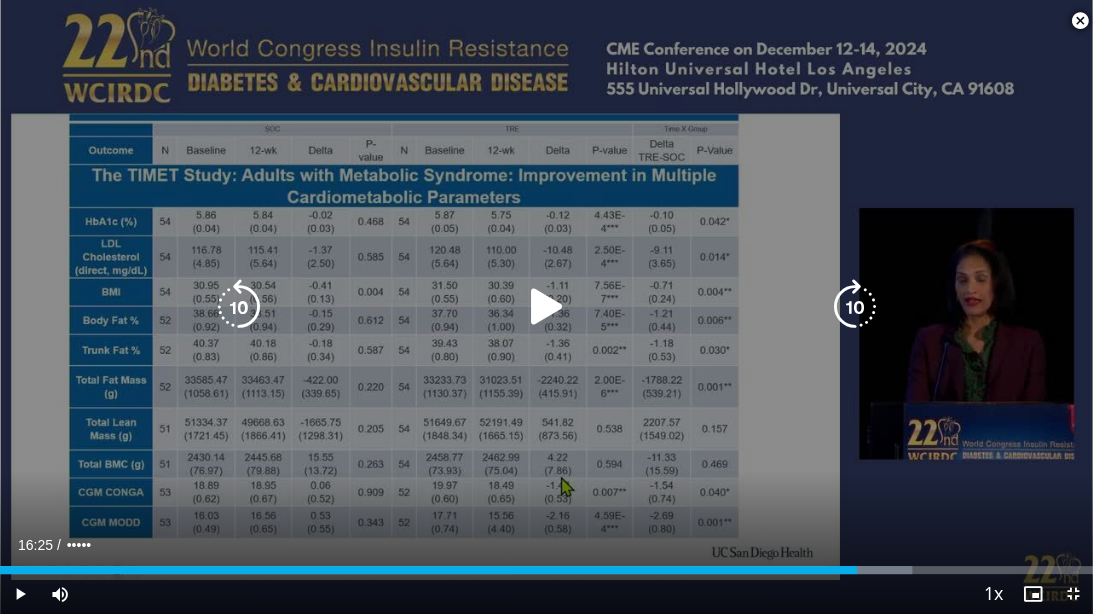 click at bounding box center [546, 307] 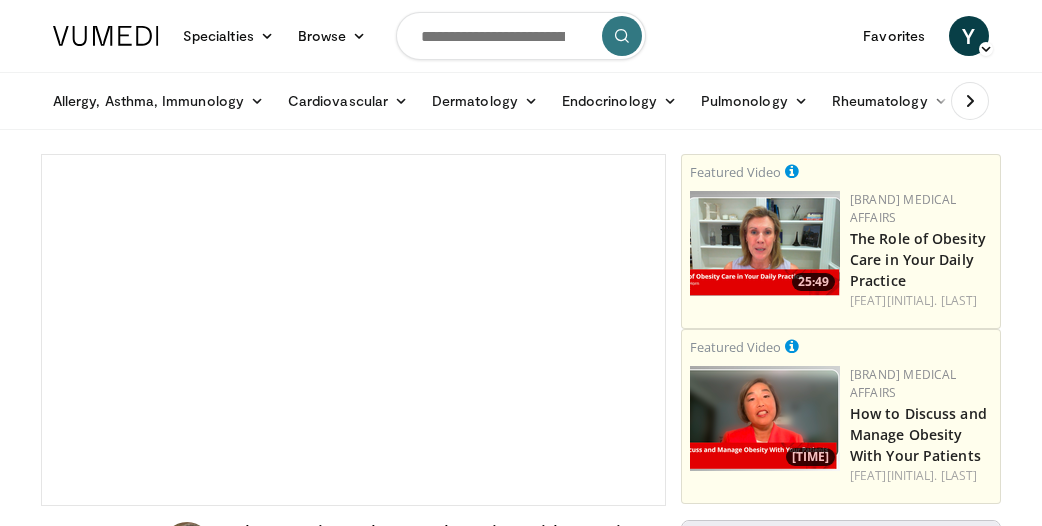 scroll, scrollTop: 0, scrollLeft: 0, axis: both 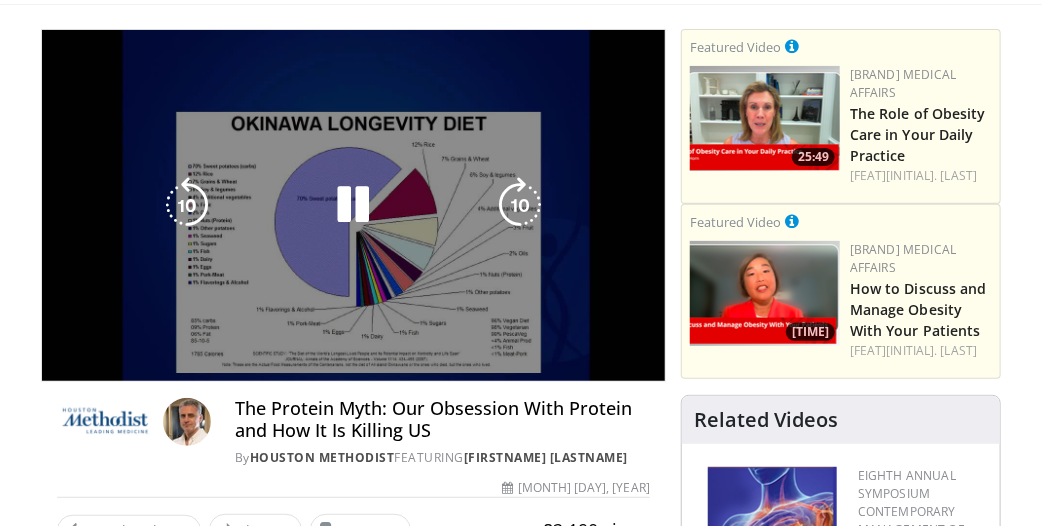 click at bounding box center [520, 205] 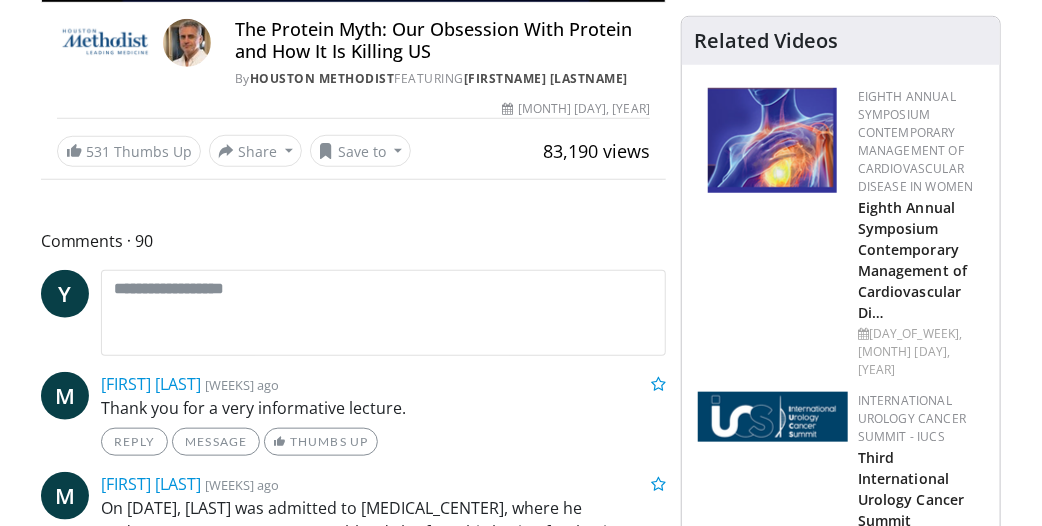 scroll, scrollTop: 0, scrollLeft: 0, axis: both 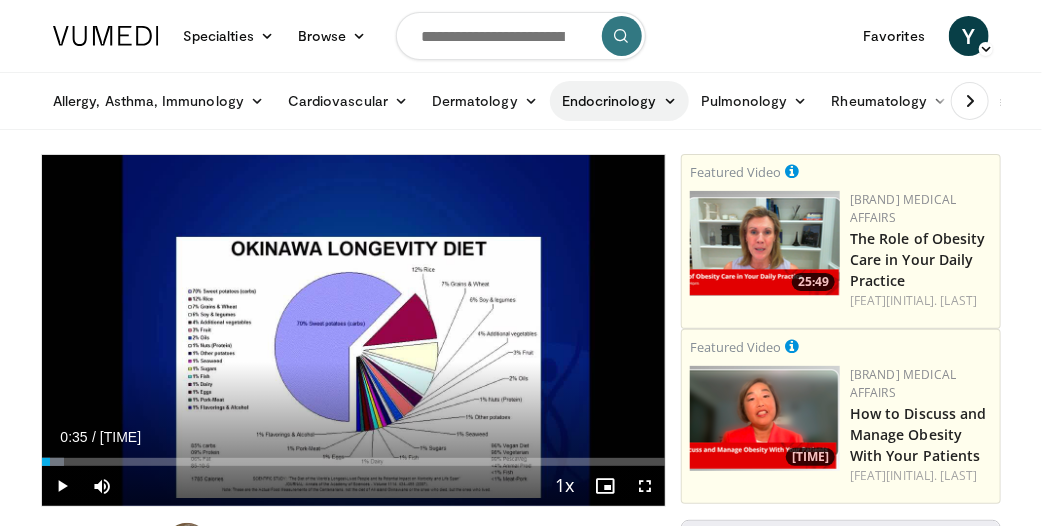 click on "Endocrinology" at bounding box center (473, 101) 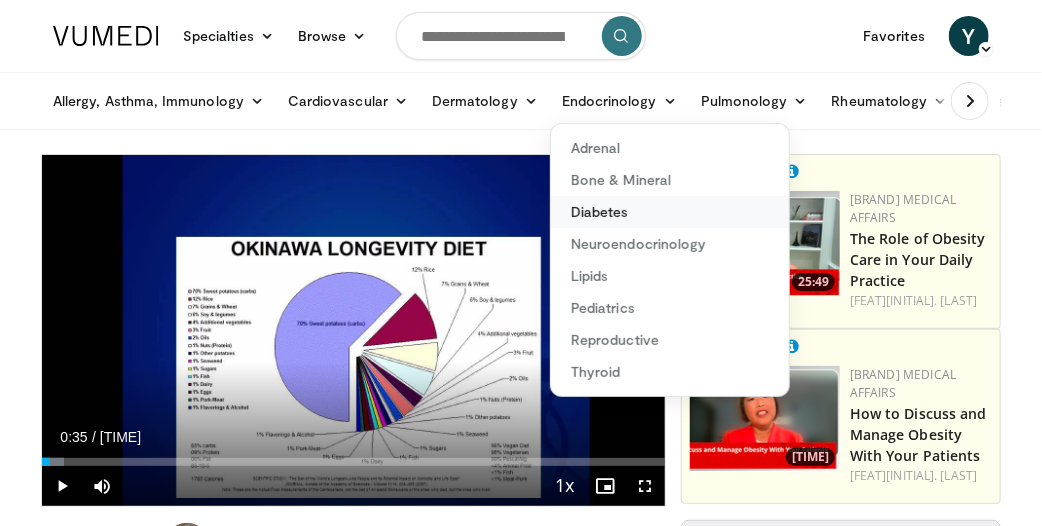 click on "Diabetes" at bounding box center (524, 212) 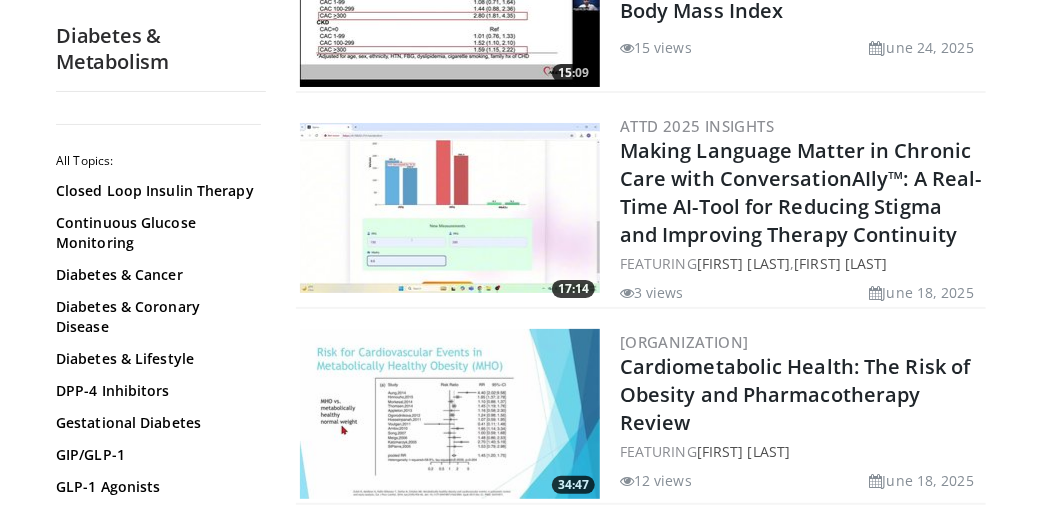 scroll, scrollTop: 2476, scrollLeft: 0, axis: vertical 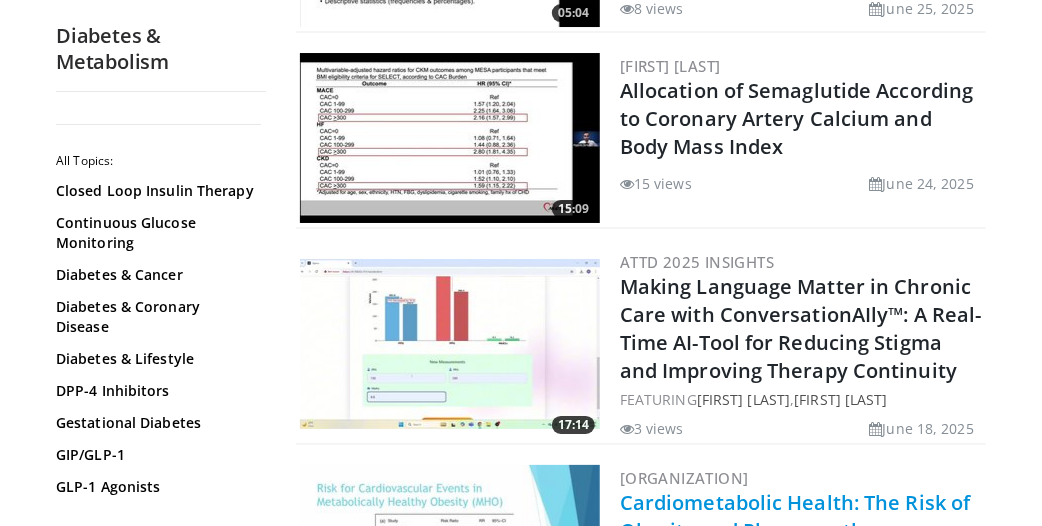 click on "Cardiometabolic Health: The Risk of Obesity and Pharmacotherapy Review" at bounding box center (795, 530) 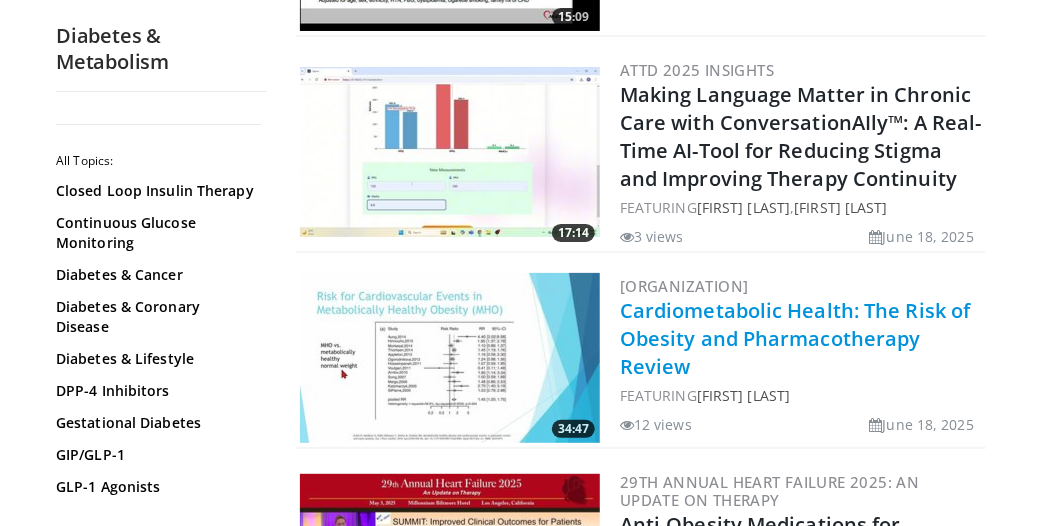 scroll, scrollTop: 2684, scrollLeft: 0, axis: vertical 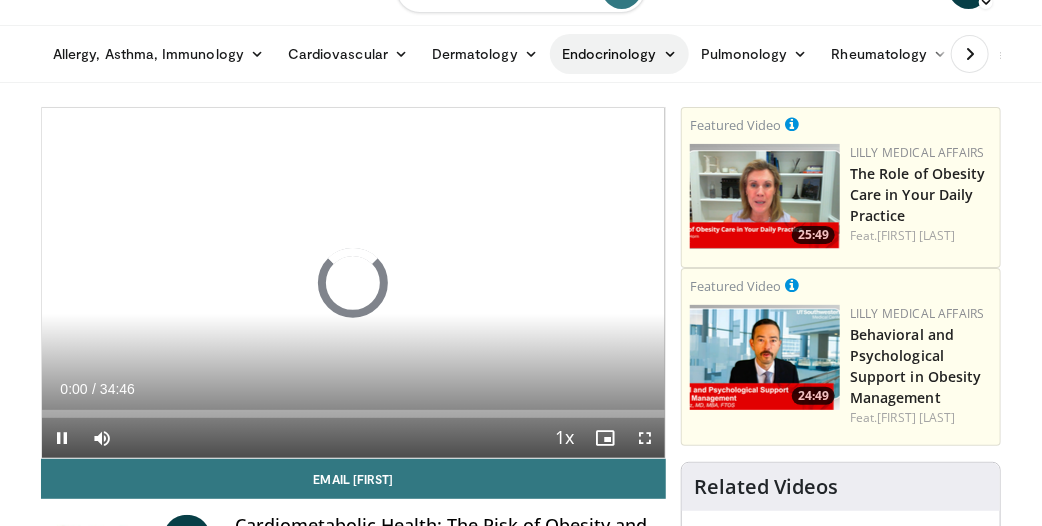 click on "Endocrinology" at bounding box center (619, 54) 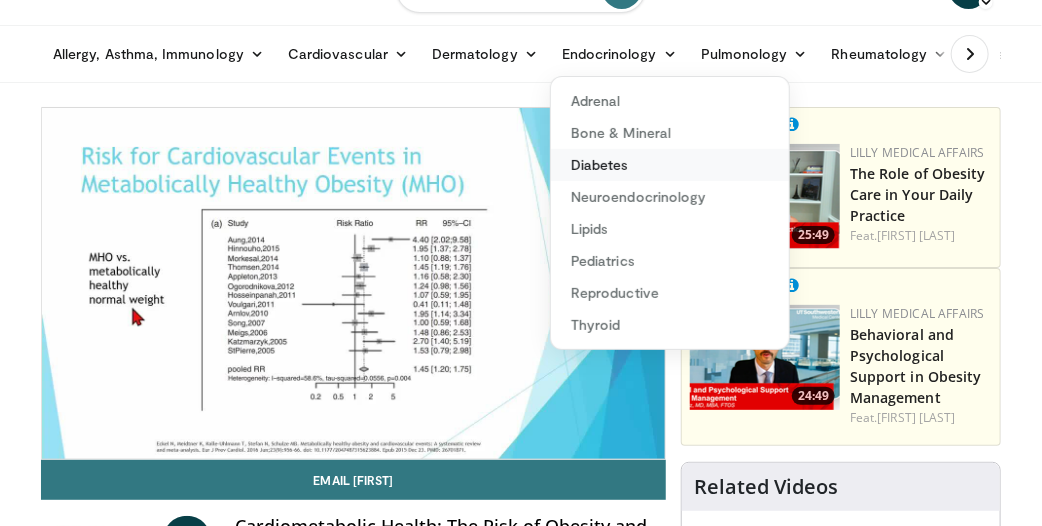 click on "Diabetes" at bounding box center [670, 165] 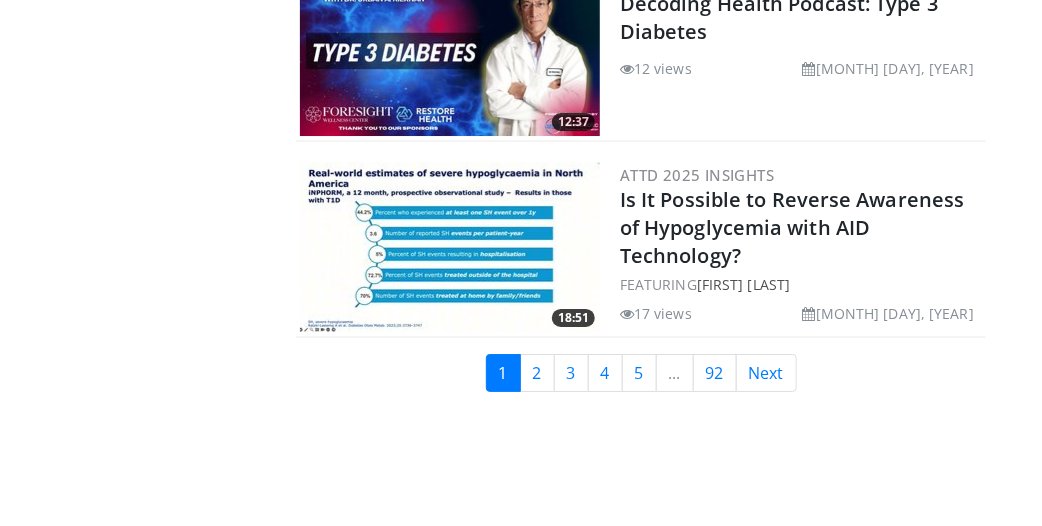 scroll, scrollTop: 4987, scrollLeft: 0, axis: vertical 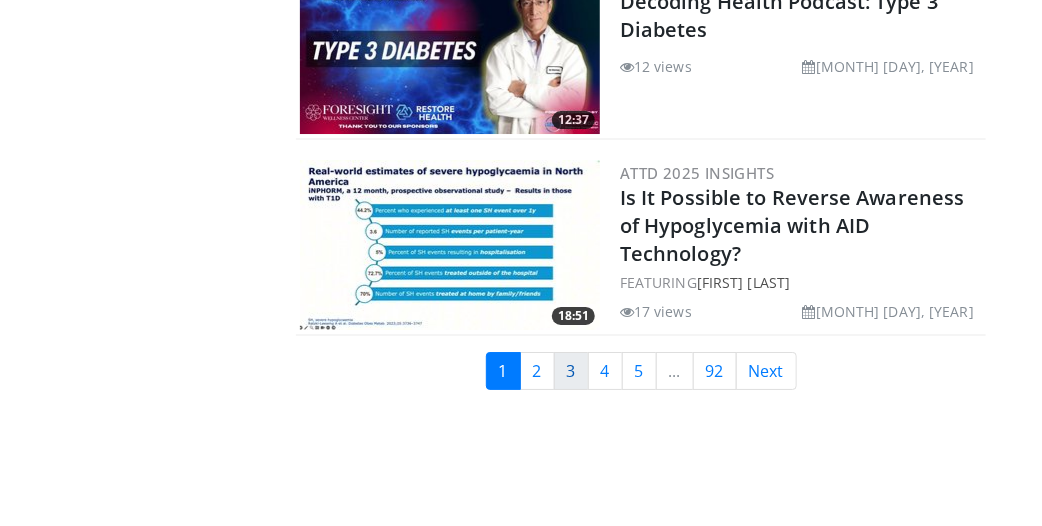 click on "3" at bounding box center (571, 265) 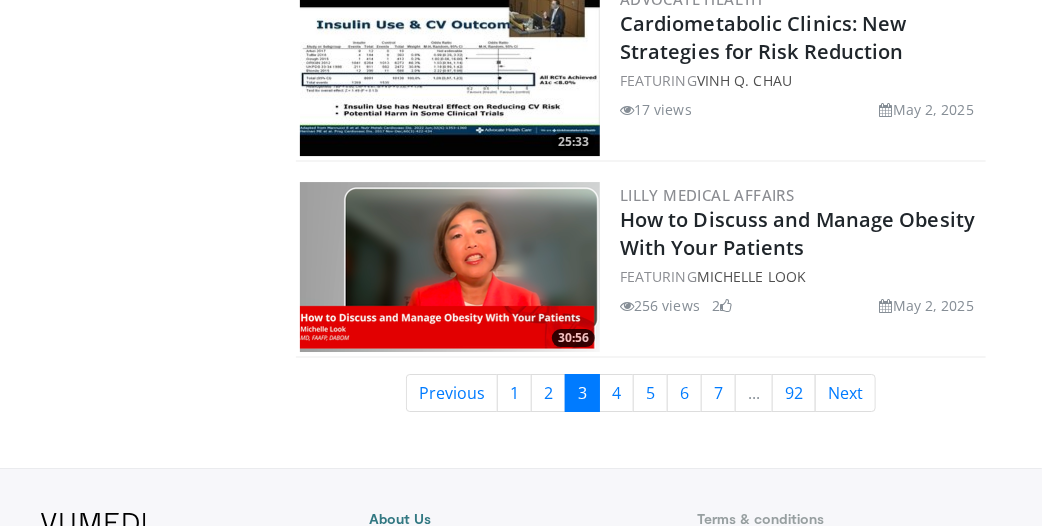 scroll, scrollTop: 4840, scrollLeft: 0, axis: vertical 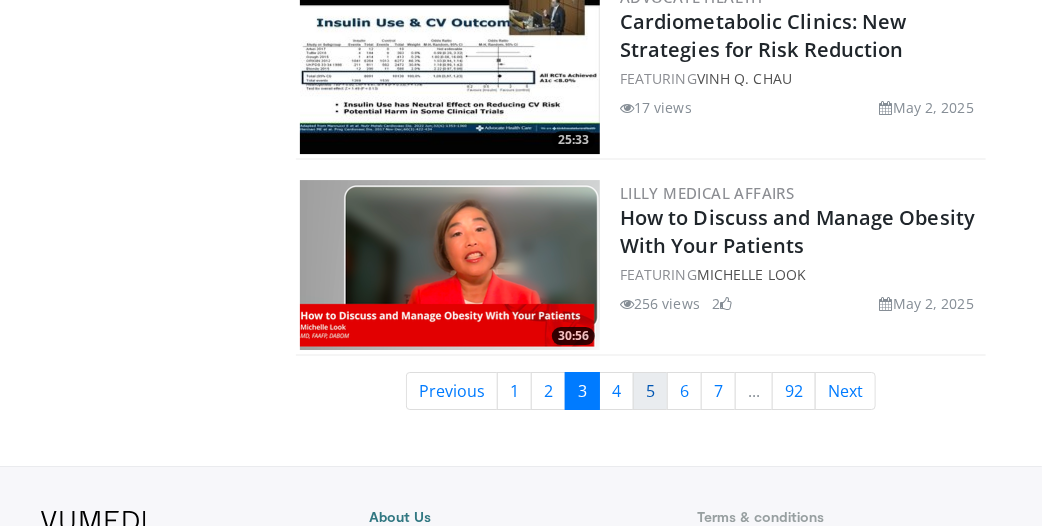 click on "[NUMBER]" at bounding box center (650, 391) 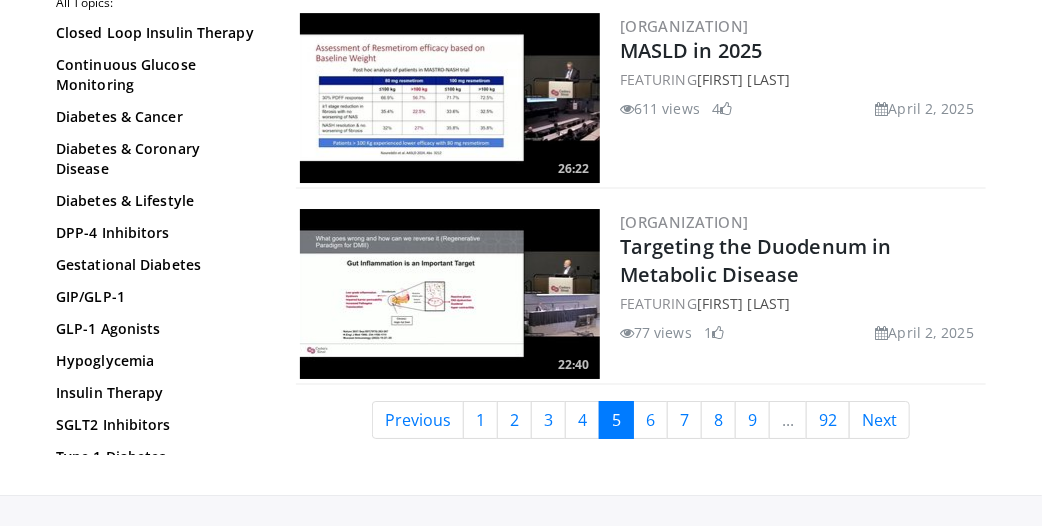 scroll, scrollTop: 4967, scrollLeft: 0, axis: vertical 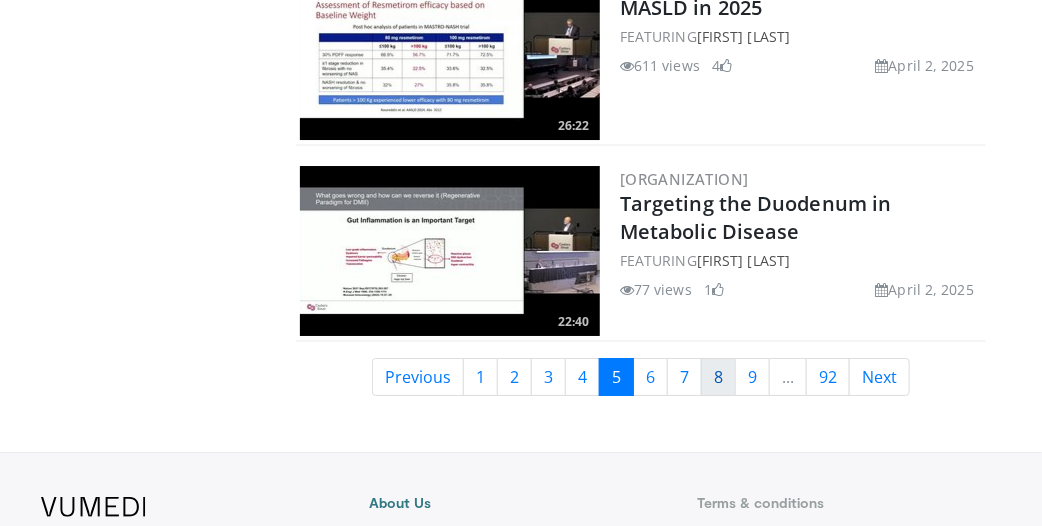 click on "8" at bounding box center [718, 398] 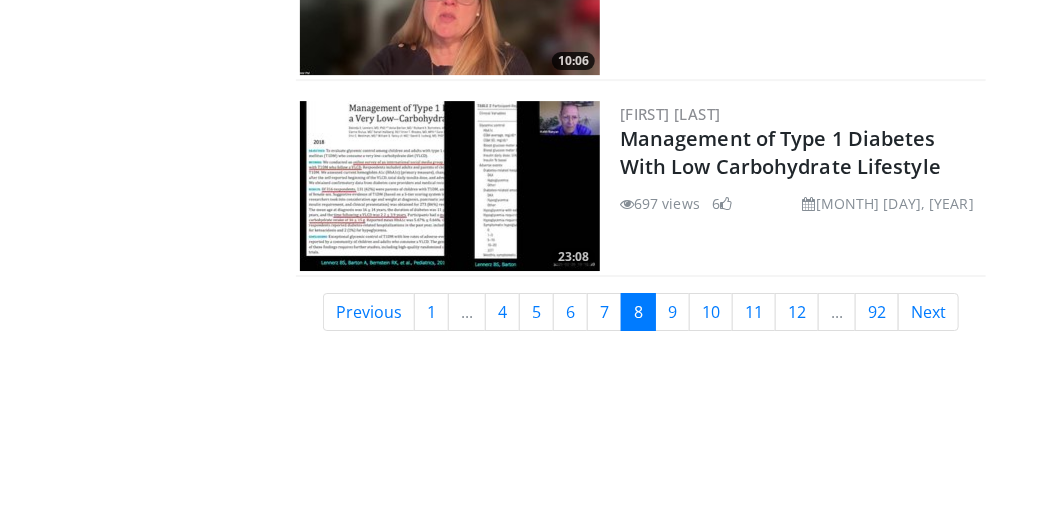 scroll, scrollTop: 4851, scrollLeft: 0, axis: vertical 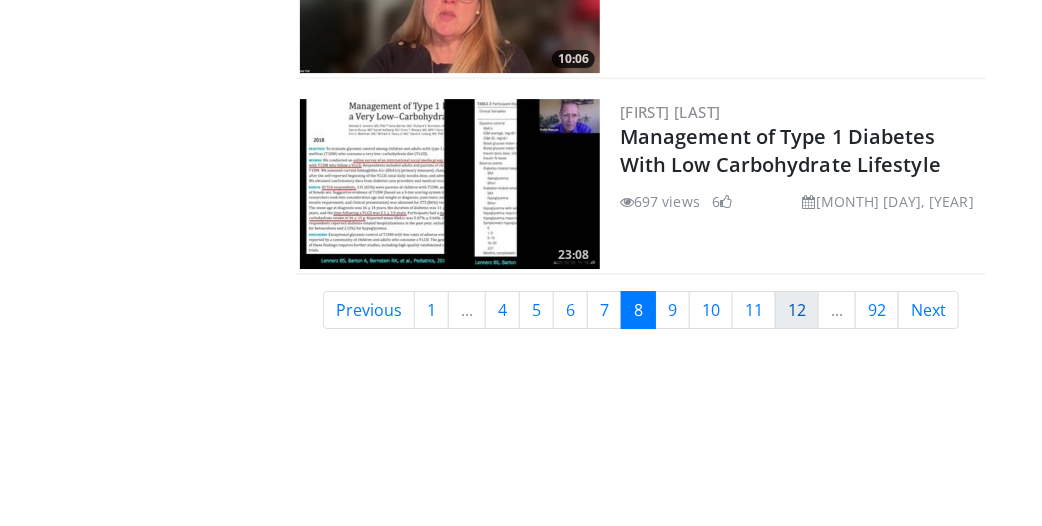 click on "12" at bounding box center [797, 310] 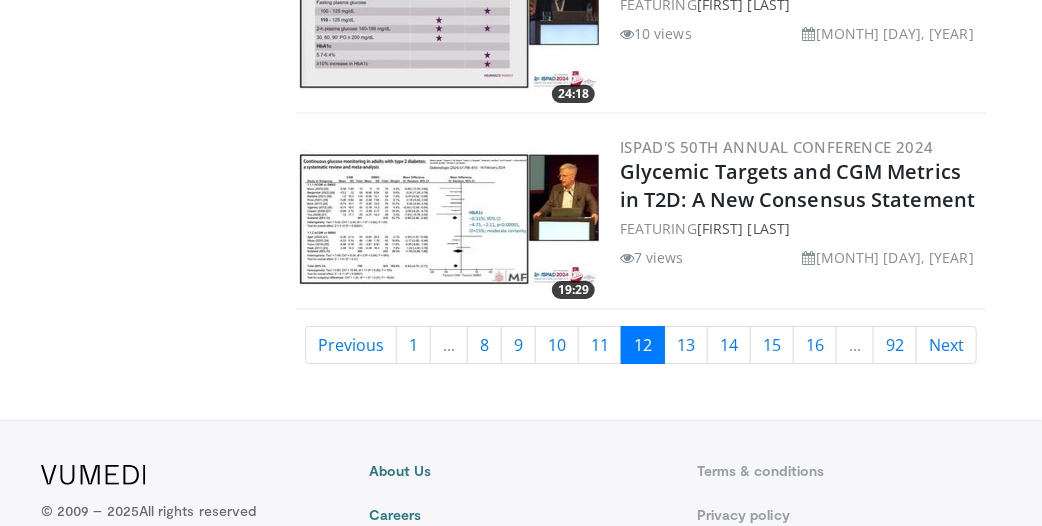 scroll, scrollTop: 4929, scrollLeft: 0, axis: vertical 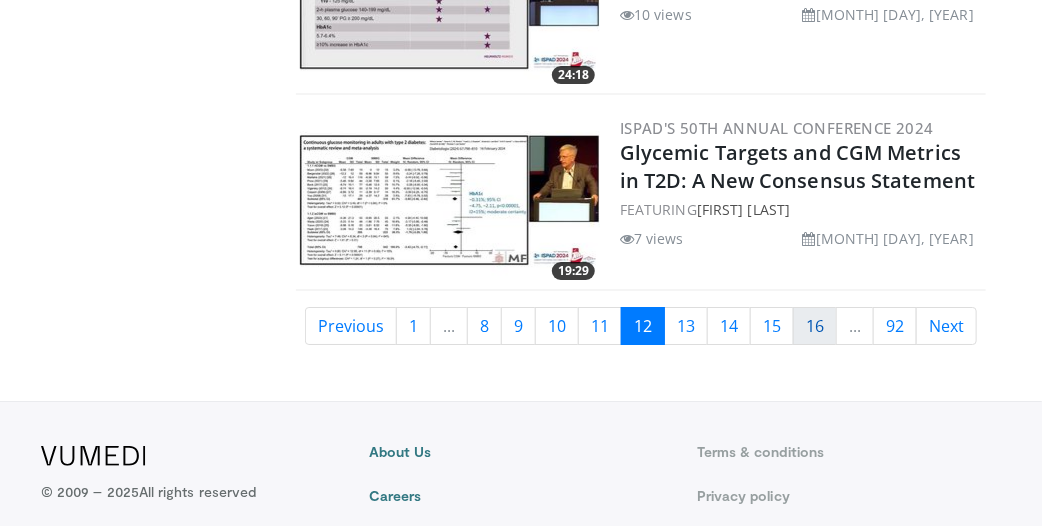 click on "16" at bounding box center (815, 326) 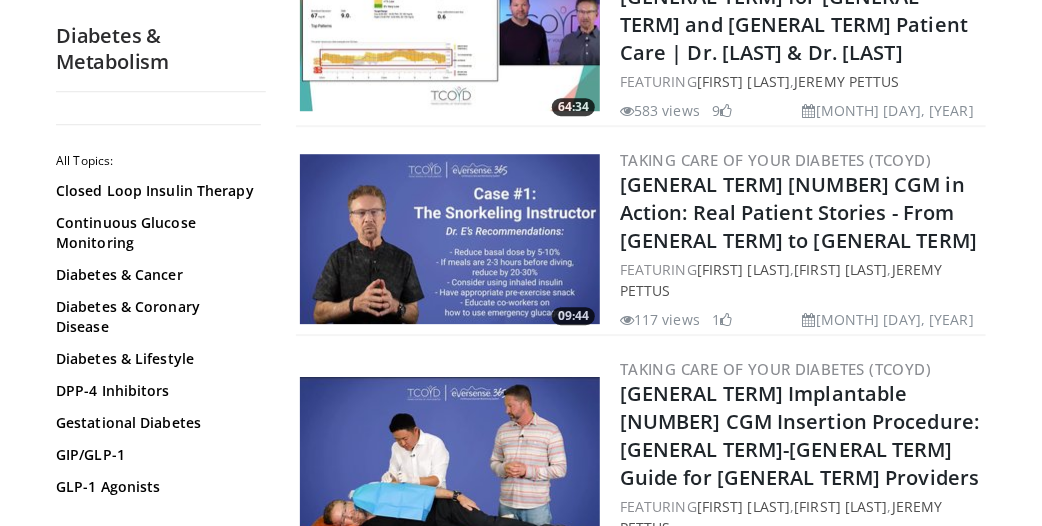scroll, scrollTop: 4491, scrollLeft: 0, axis: vertical 